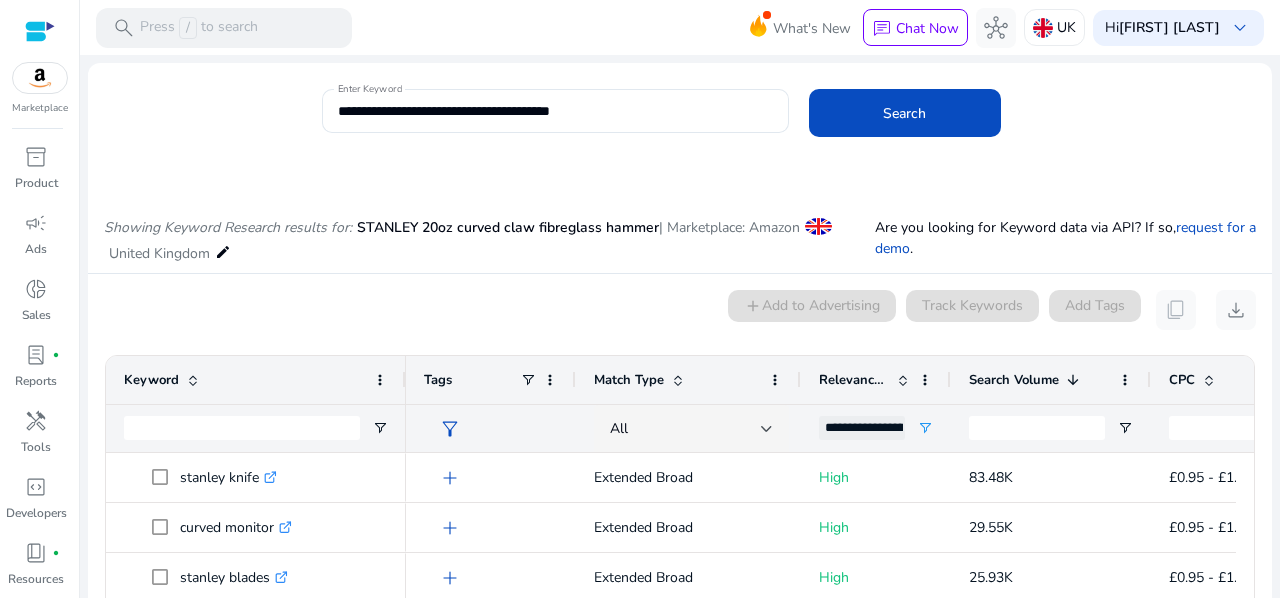 scroll, scrollTop: 0, scrollLeft: 0, axis: both 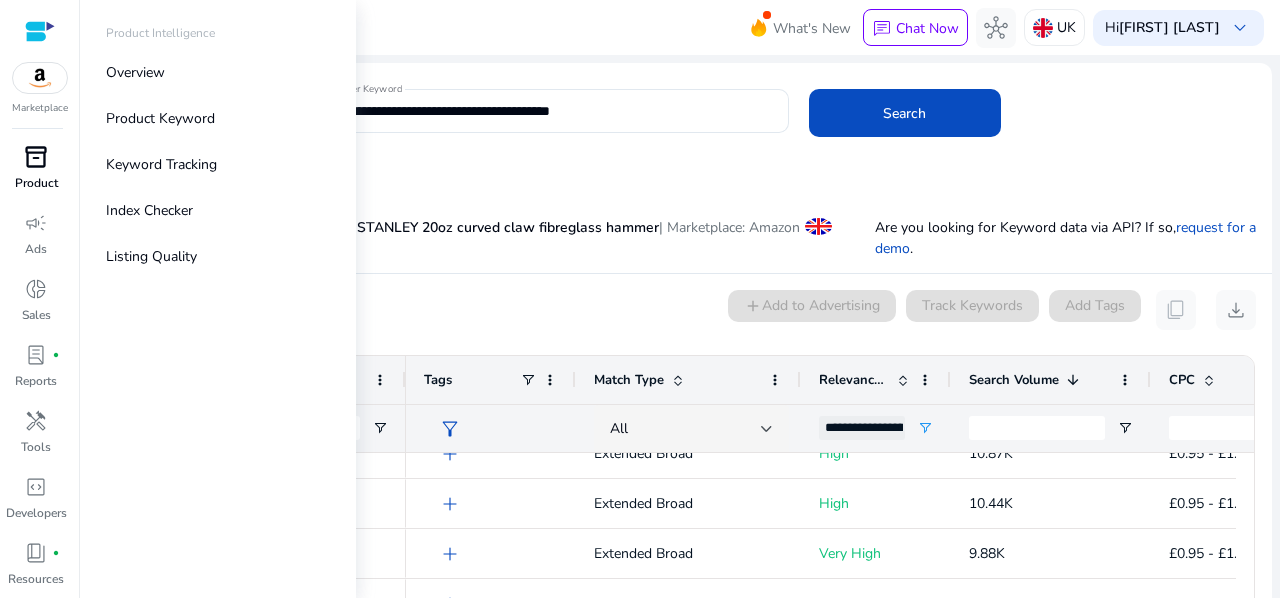 click on "inventory_2" at bounding box center (36, 157) 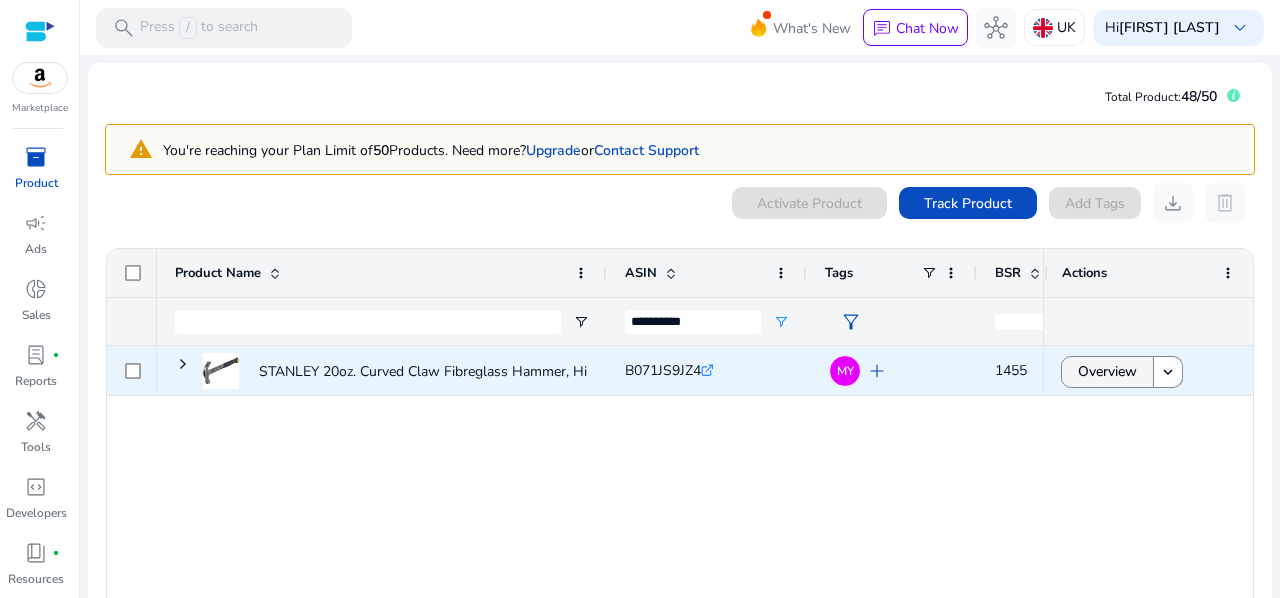 click on "Overview" 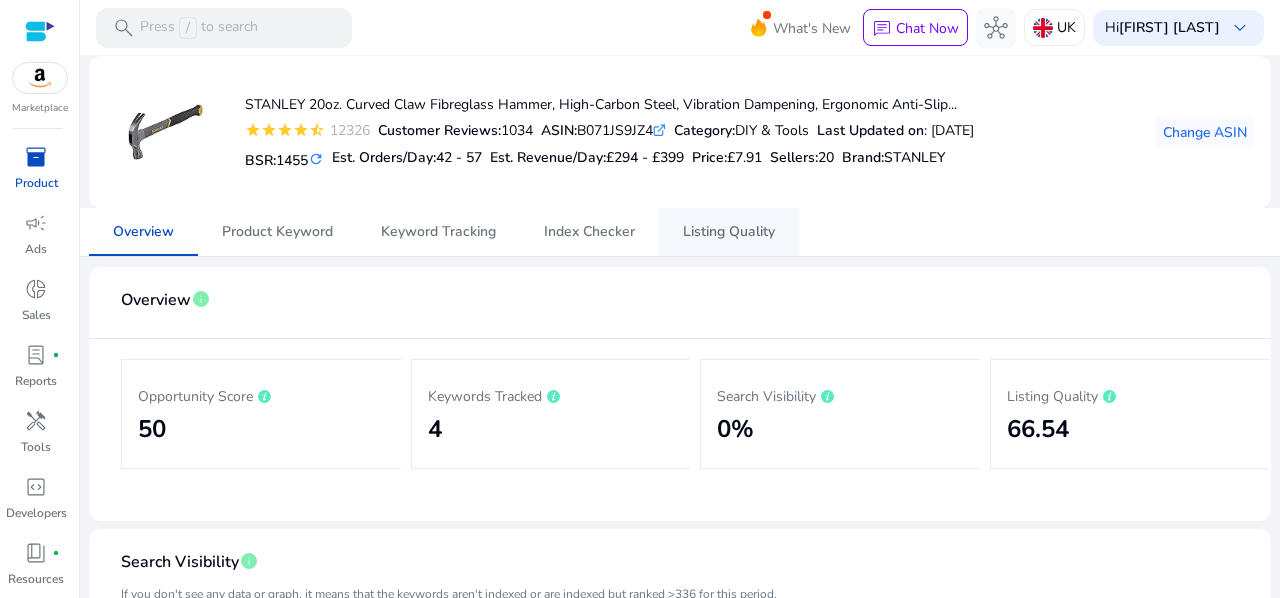 click on "Listing Quality" at bounding box center [729, 232] 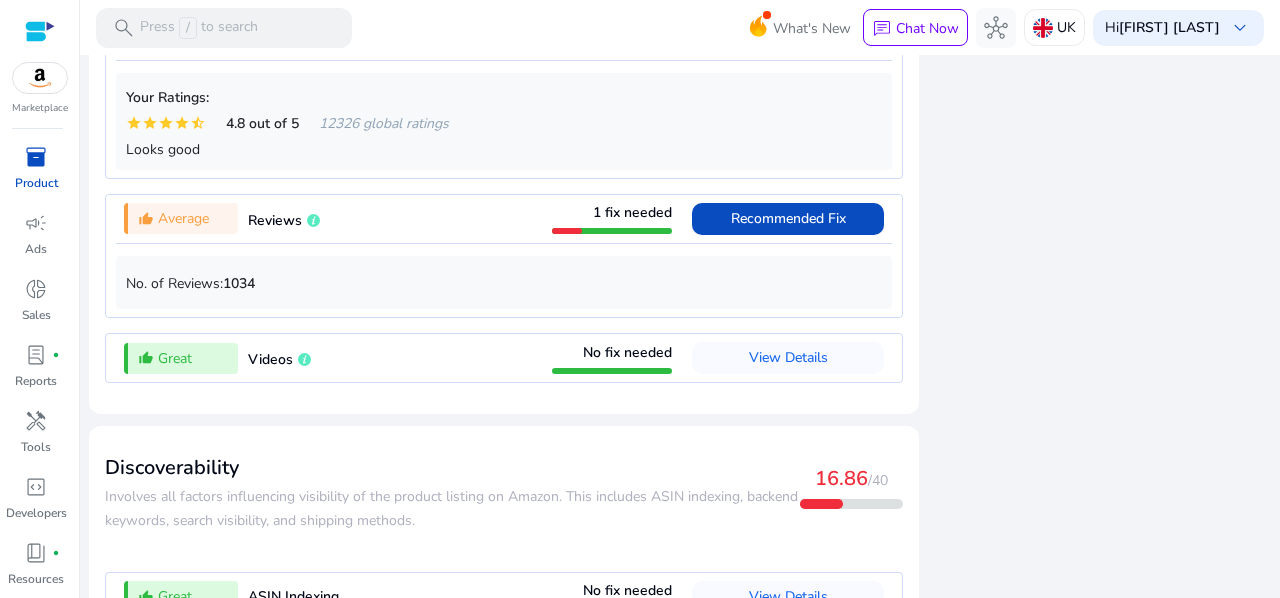 scroll, scrollTop: 2218, scrollLeft: 0, axis: vertical 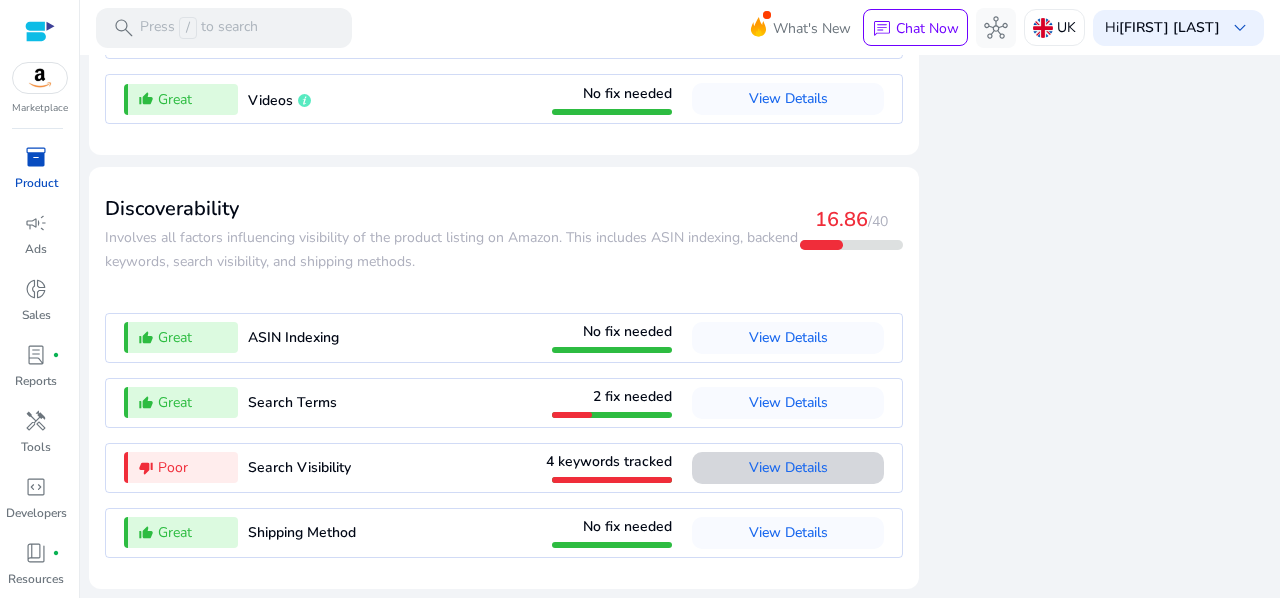 click on "View Details" at bounding box center [788, 467] 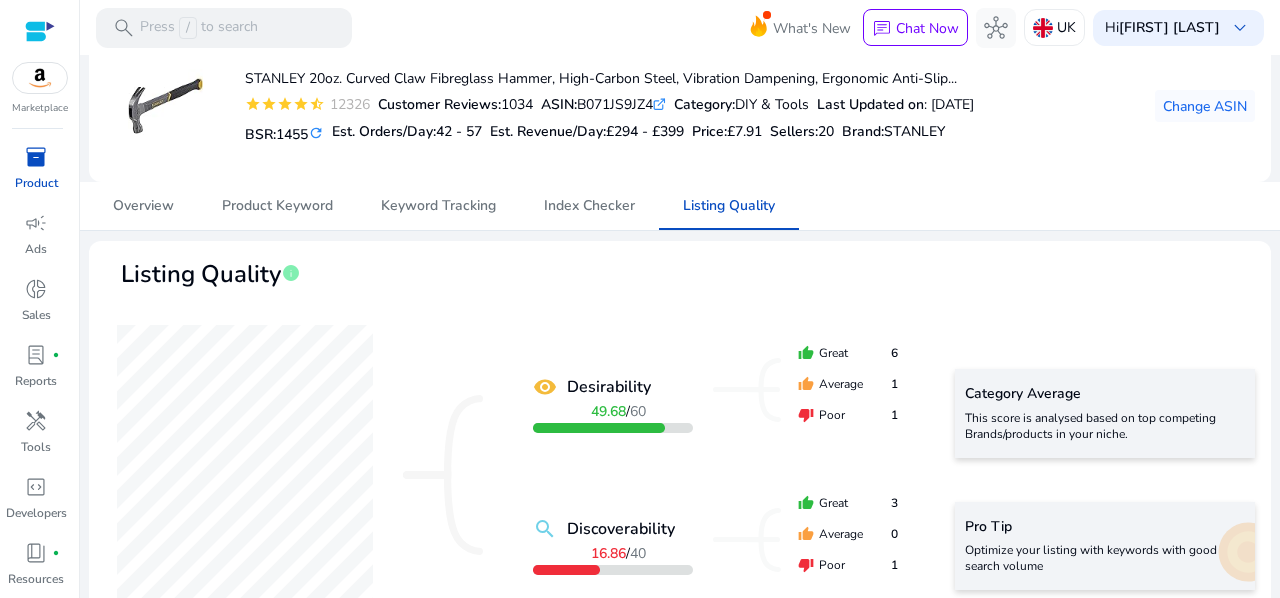 scroll, scrollTop: 0, scrollLeft: 0, axis: both 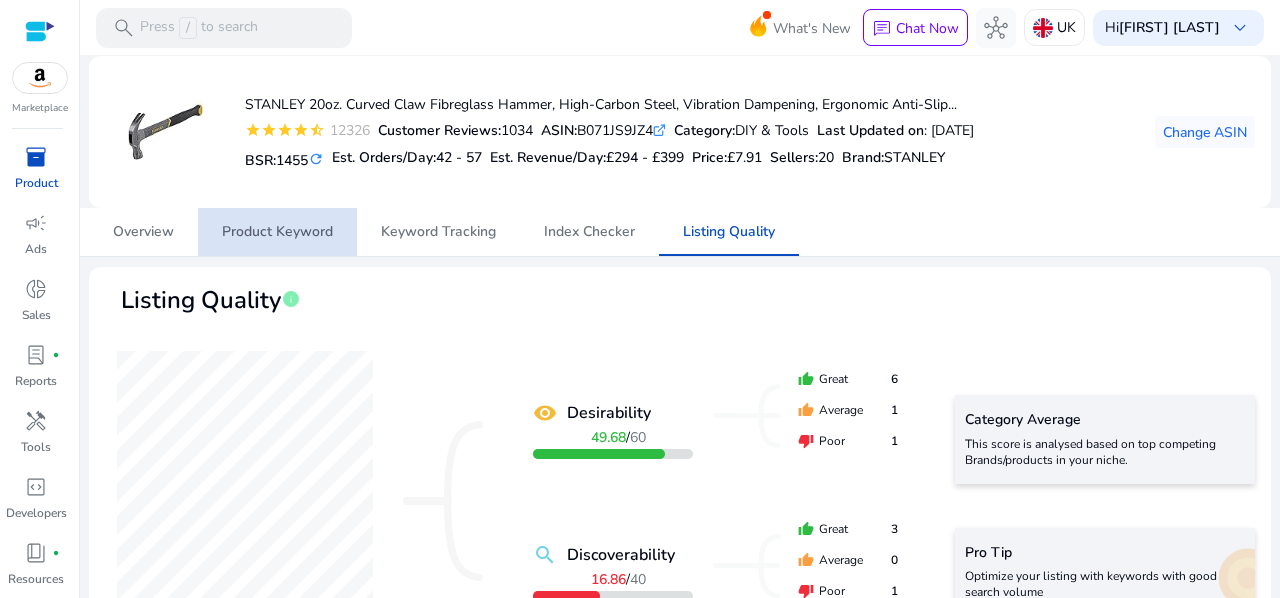 click on "Product Keyword" at bounding box center (277, 232) 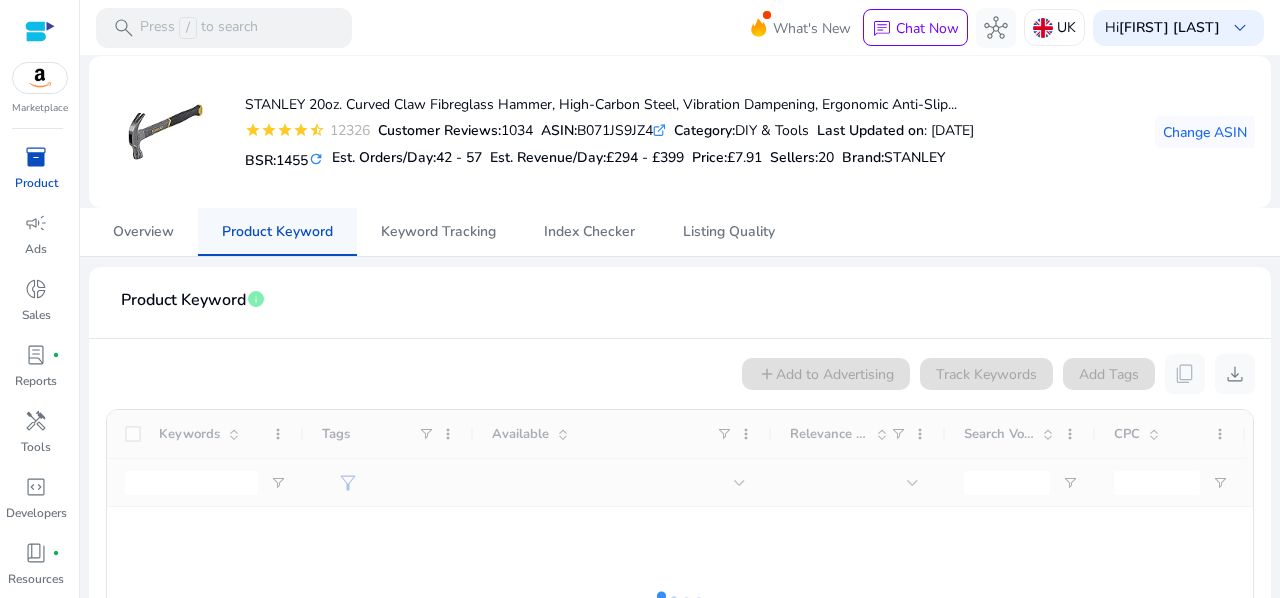 click on "Product Keyword" at bounding box center [277, 232] 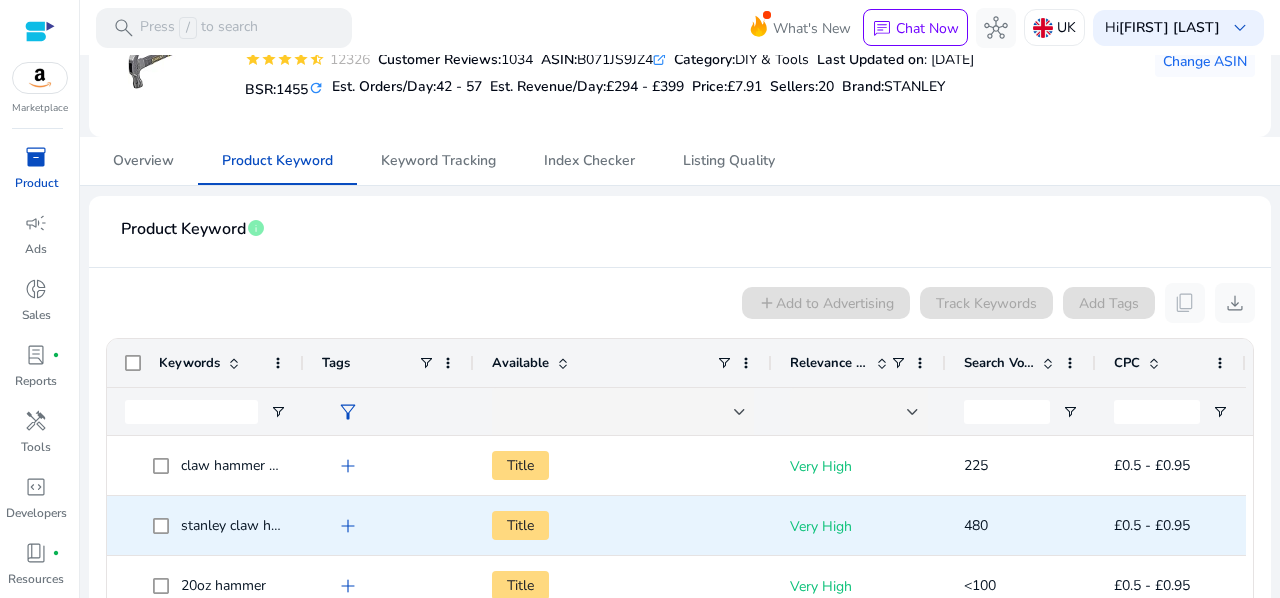 scroll, scrollTop: 248, scrollLeft: 0, axis: vertical 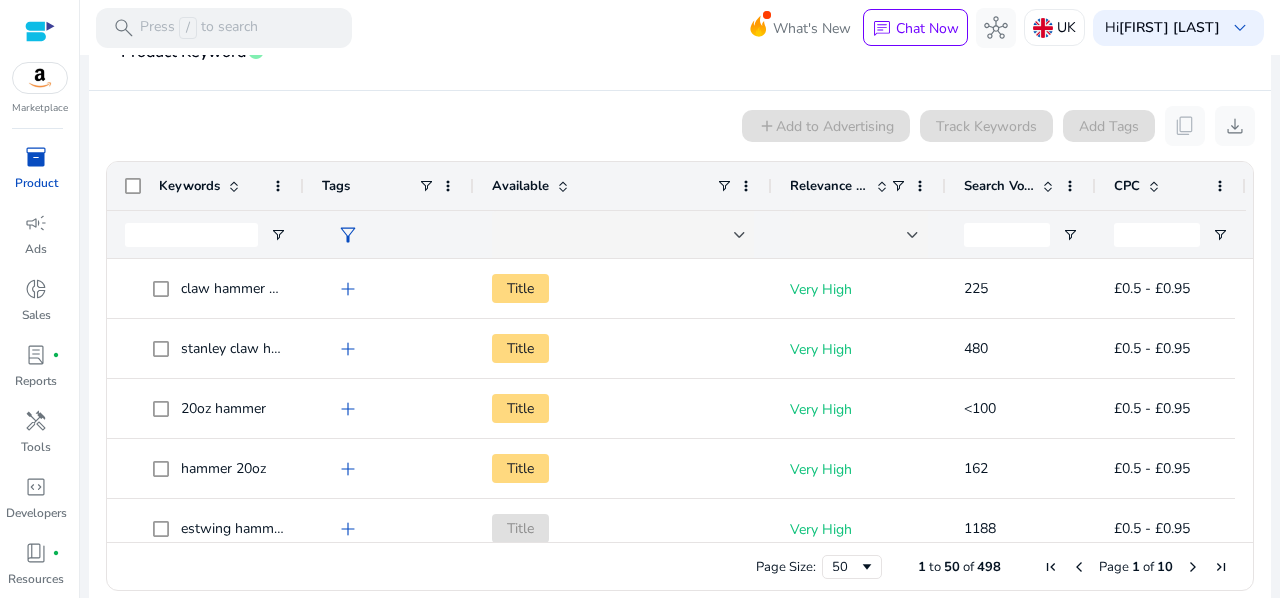 click on "Available" 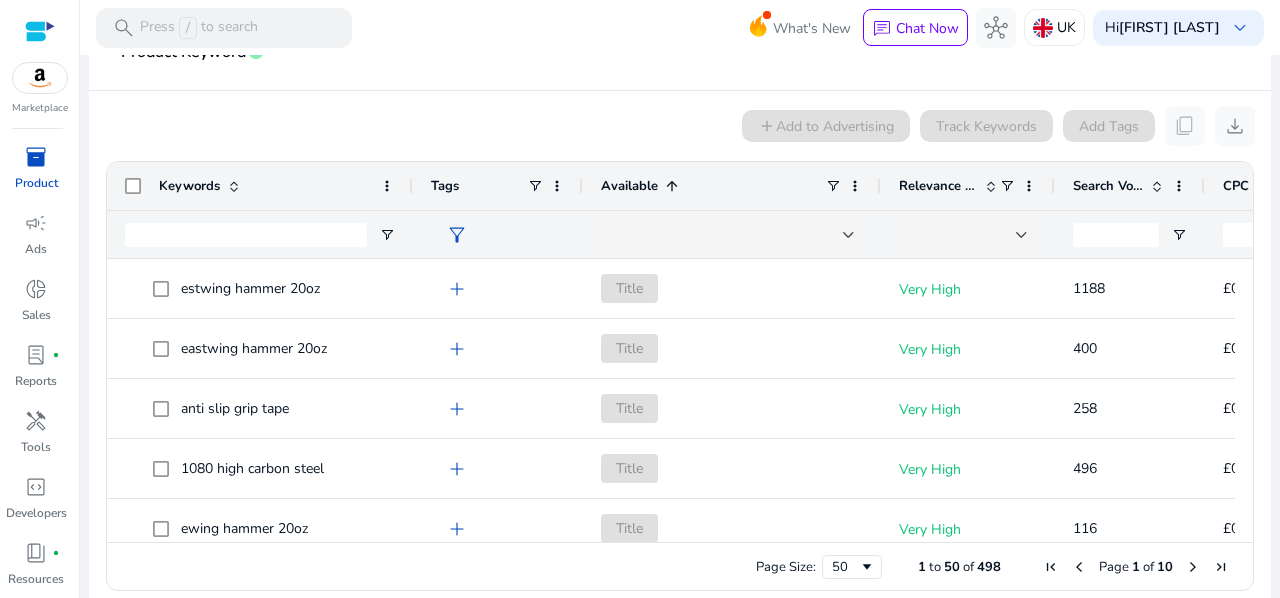 drag, startPoint x: 302, startPoint y: 186, endPoint x: 411, endPoint y: 207, distance: 111.0045 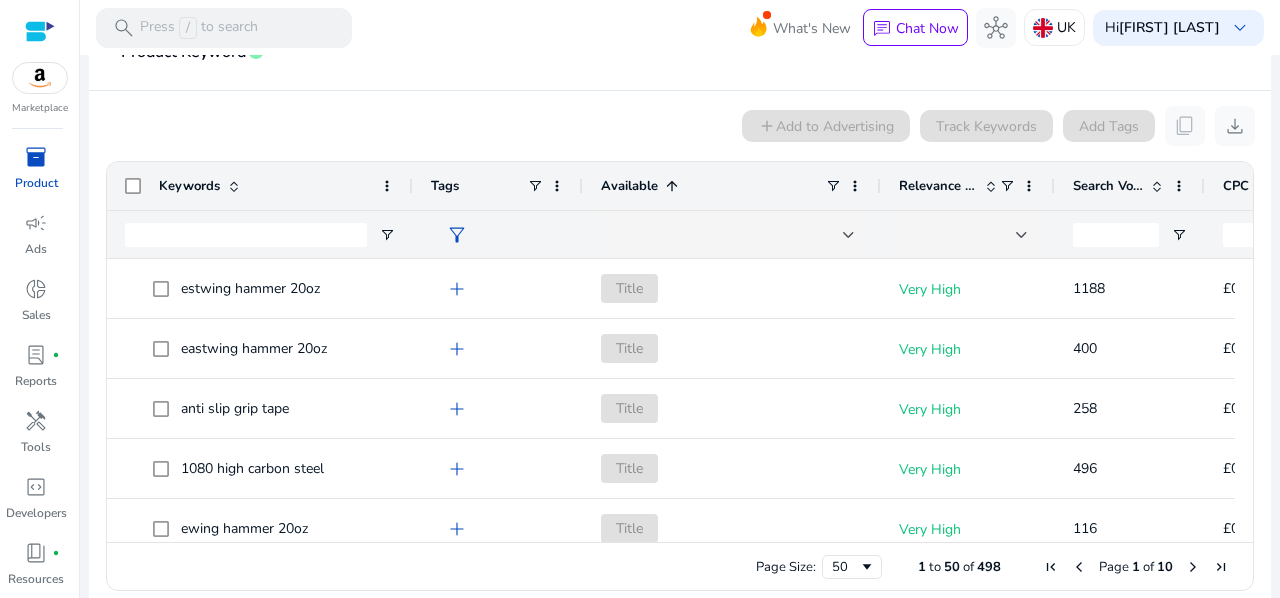 click on "Available" 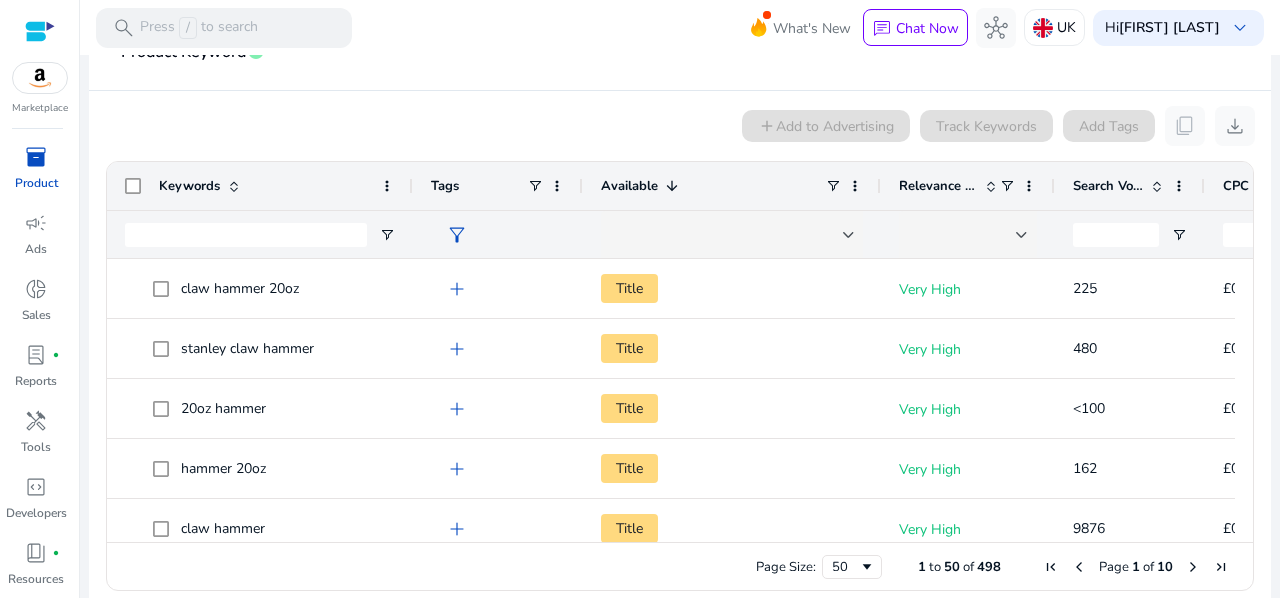 click on "Search Volume" 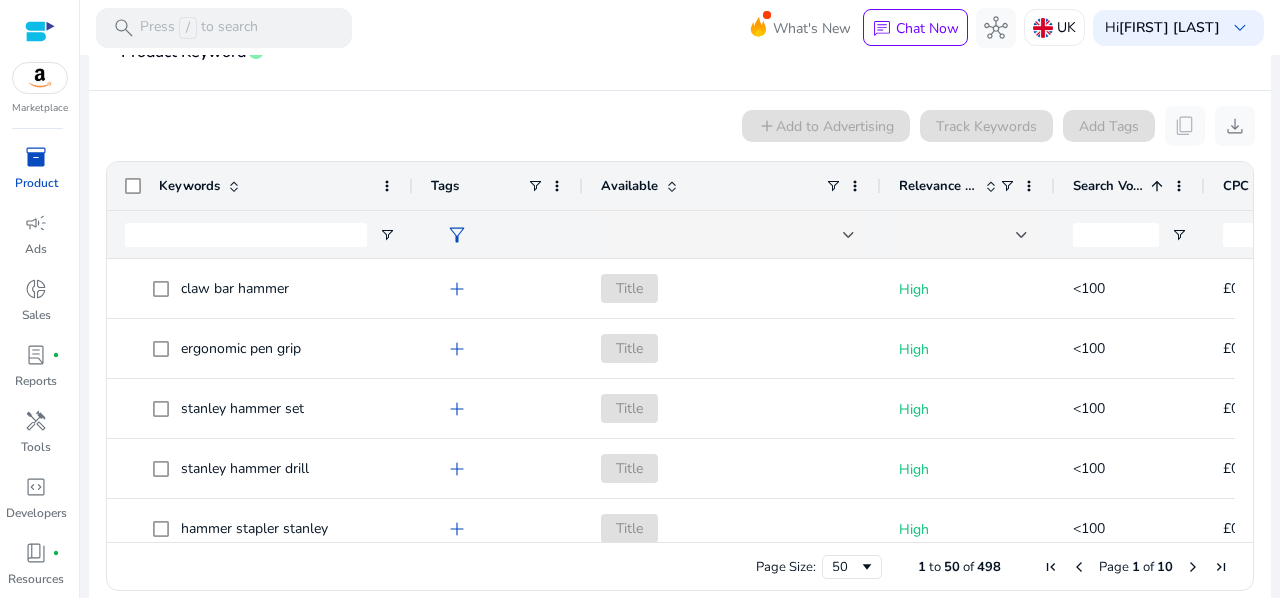 click on "Search Volume" 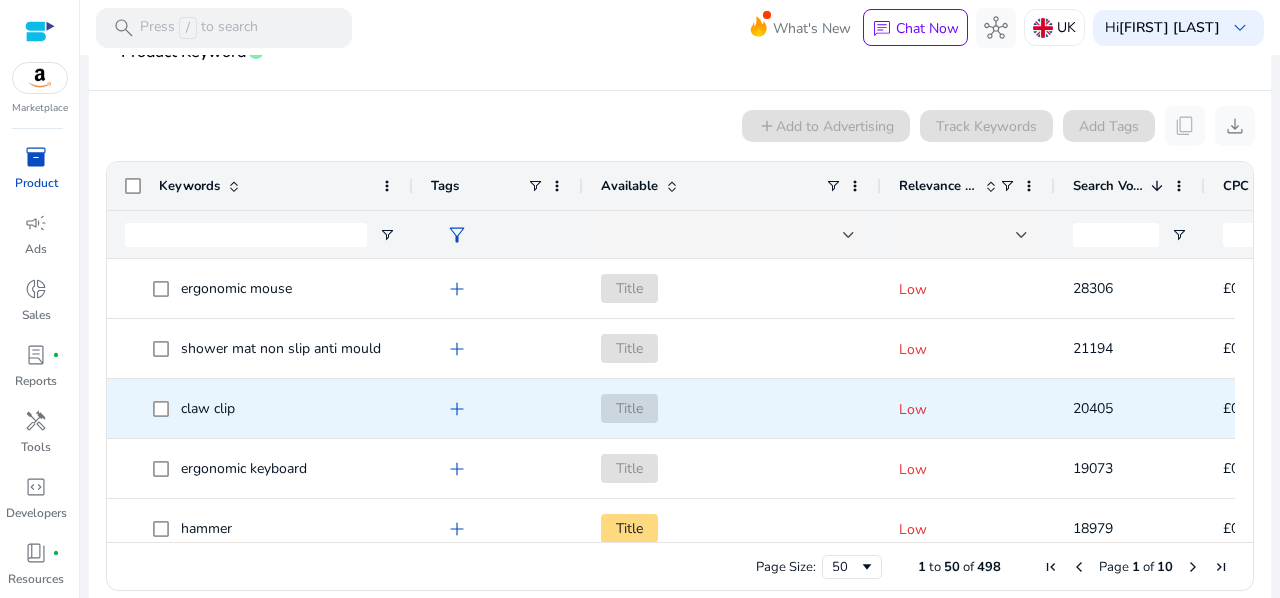 scroll, scrollTop: 53, scrollLeft: 0, axis: vertical 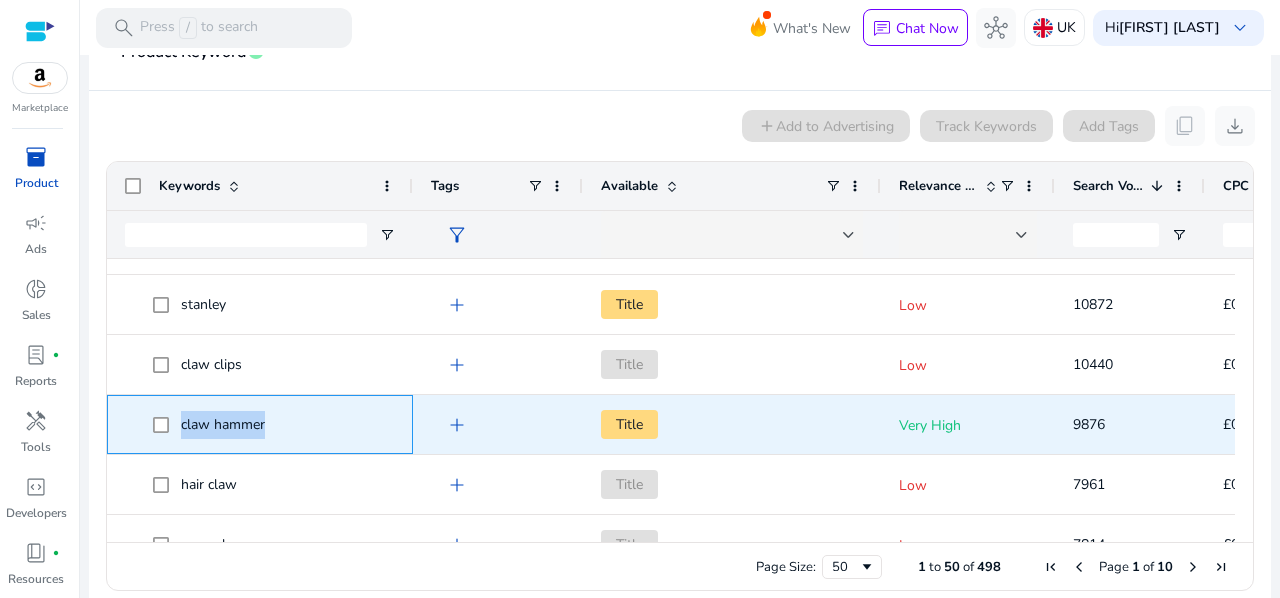 drag, startPoint x: 277, startPoint y: 420, endPoint x: 183, endPoint y: 415, distance: 94.13288 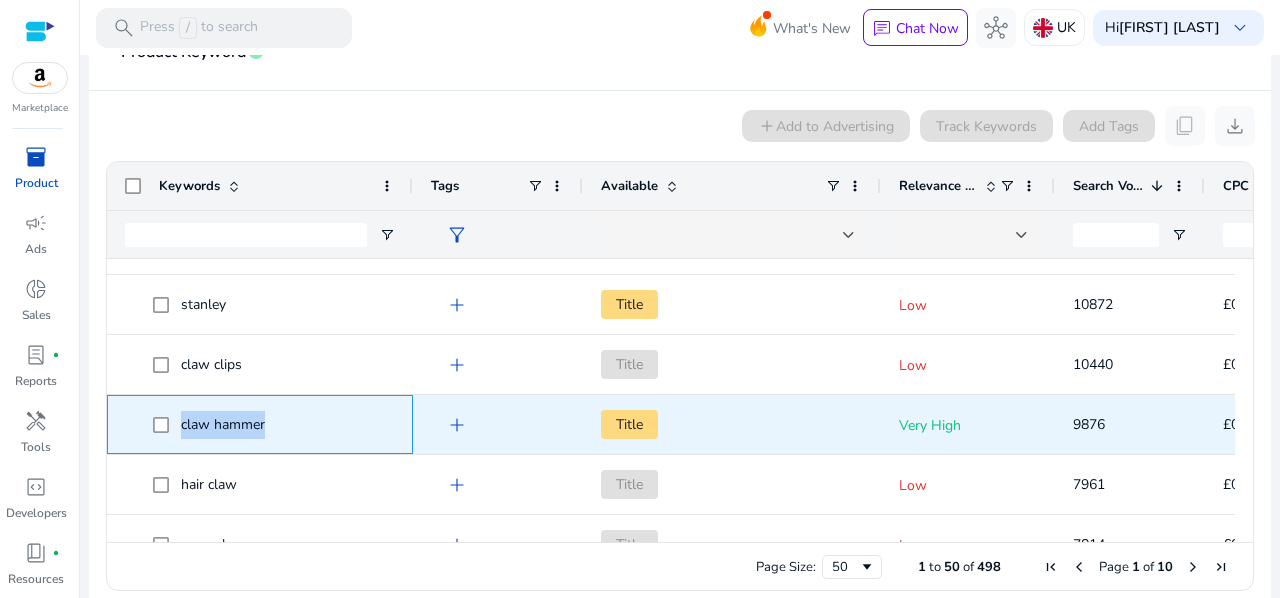 copy on "claw hammer" 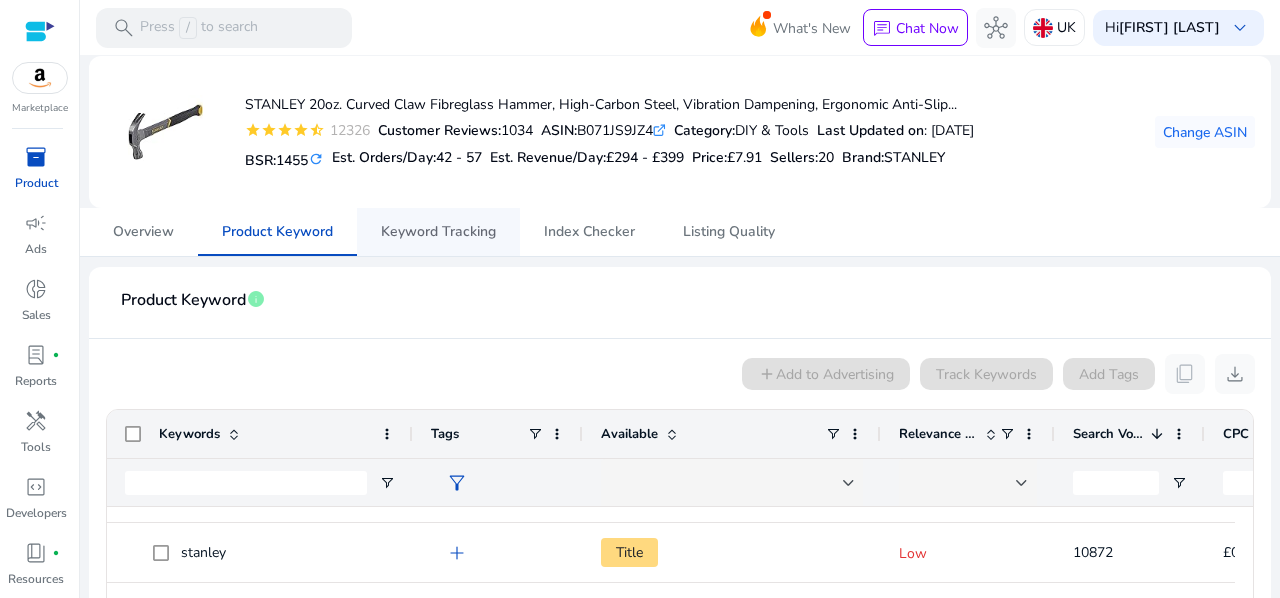 click on "Keyword Tracking" at bounding box center [438, 232] 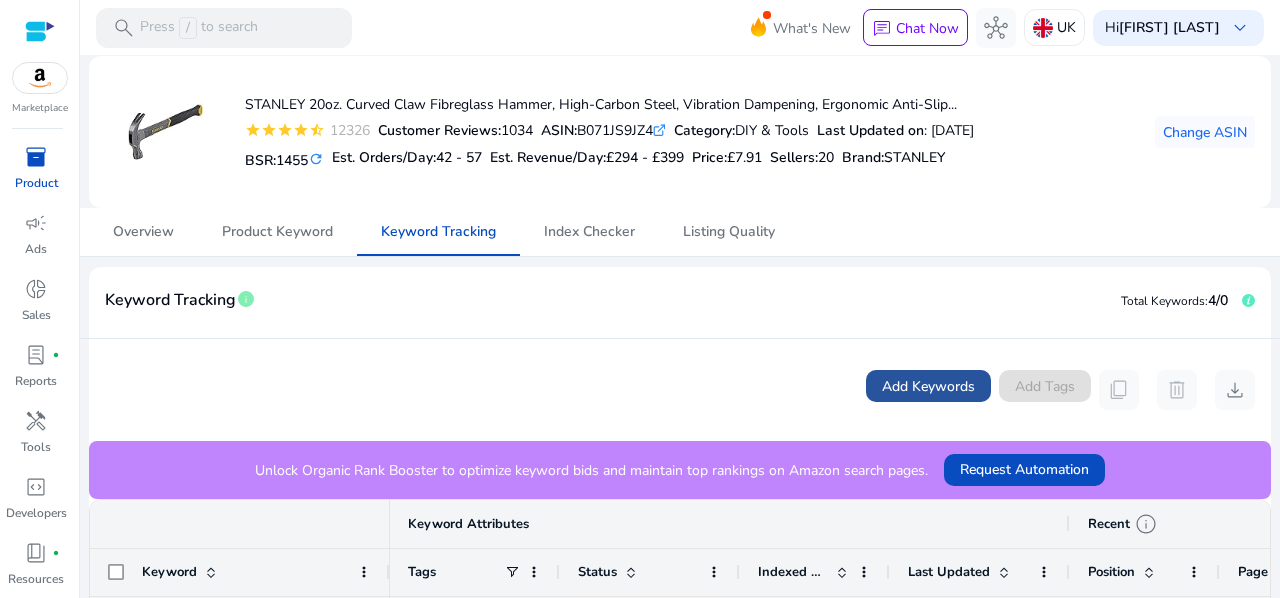 click on "Add Keywords" at bounding box center (928, 386) 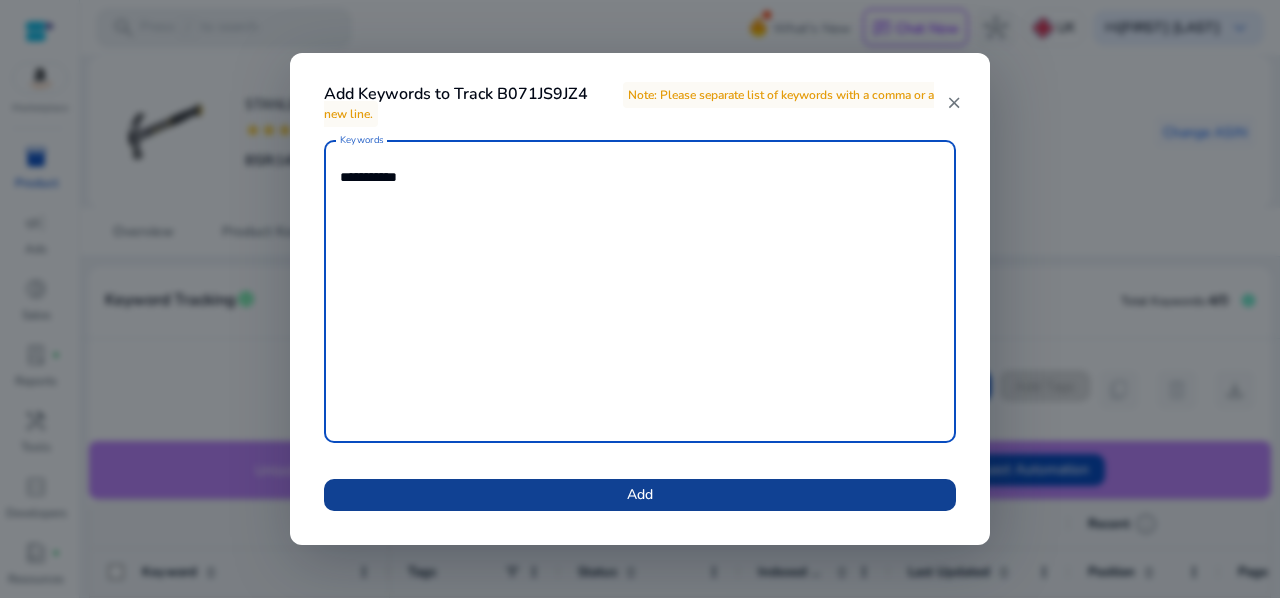 type on "**********" 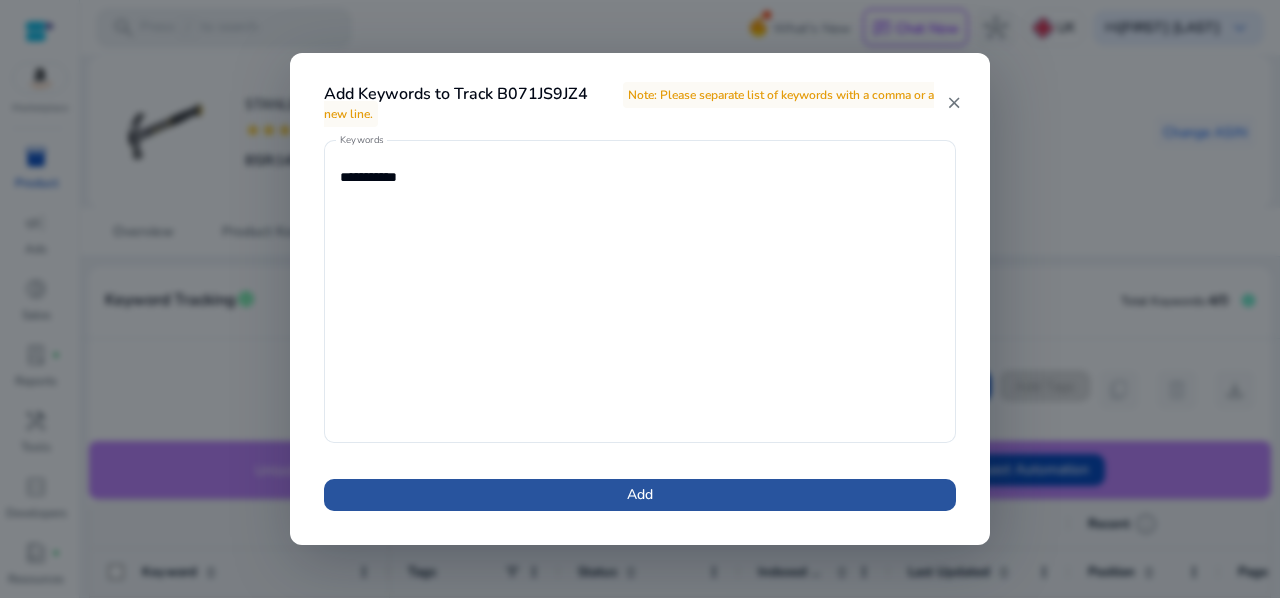 click at bounding box center [640, 495] 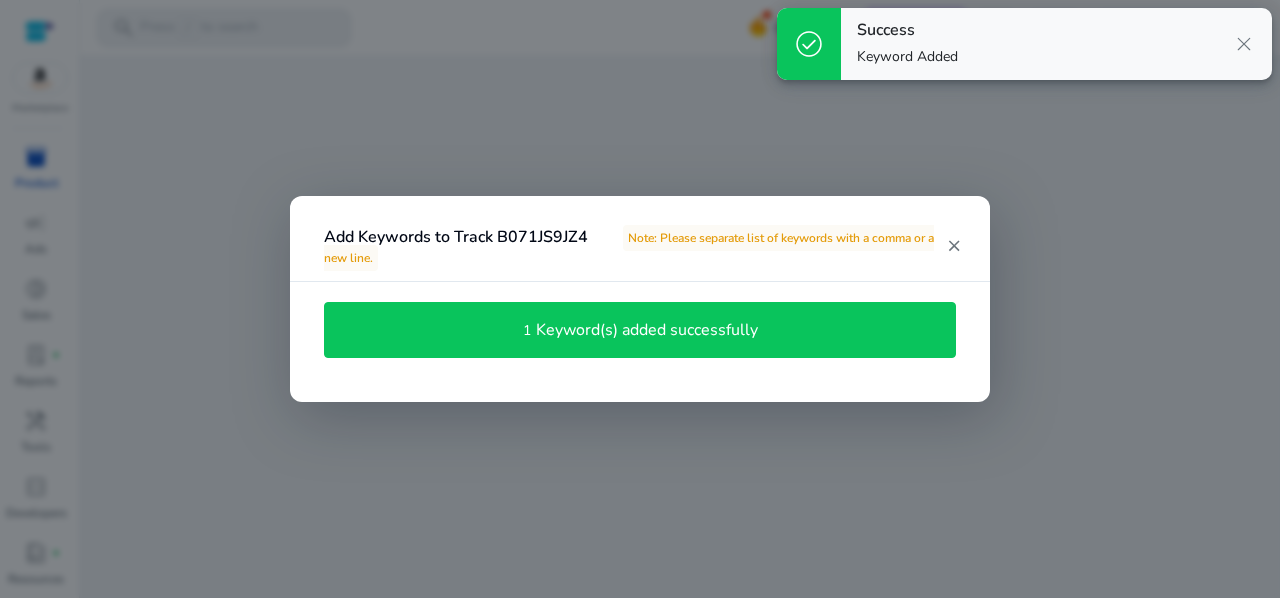 click on "Keyword(s) added successfully" at bounding box center [647, 330] 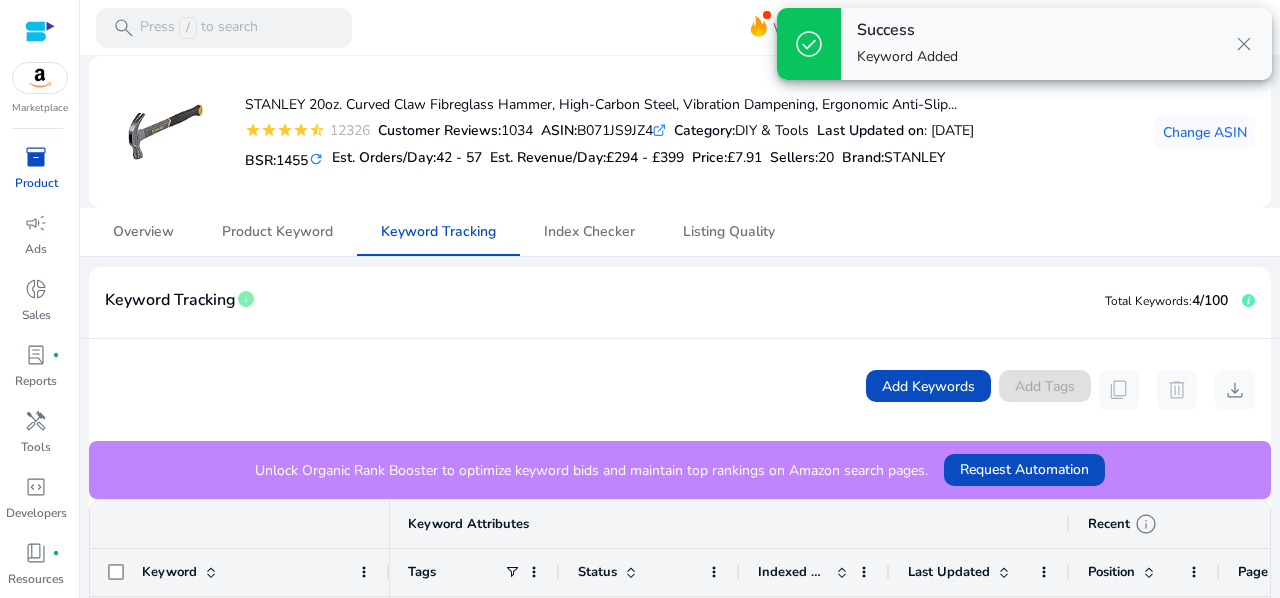 click on "close" at bounding box center [1244, 44] 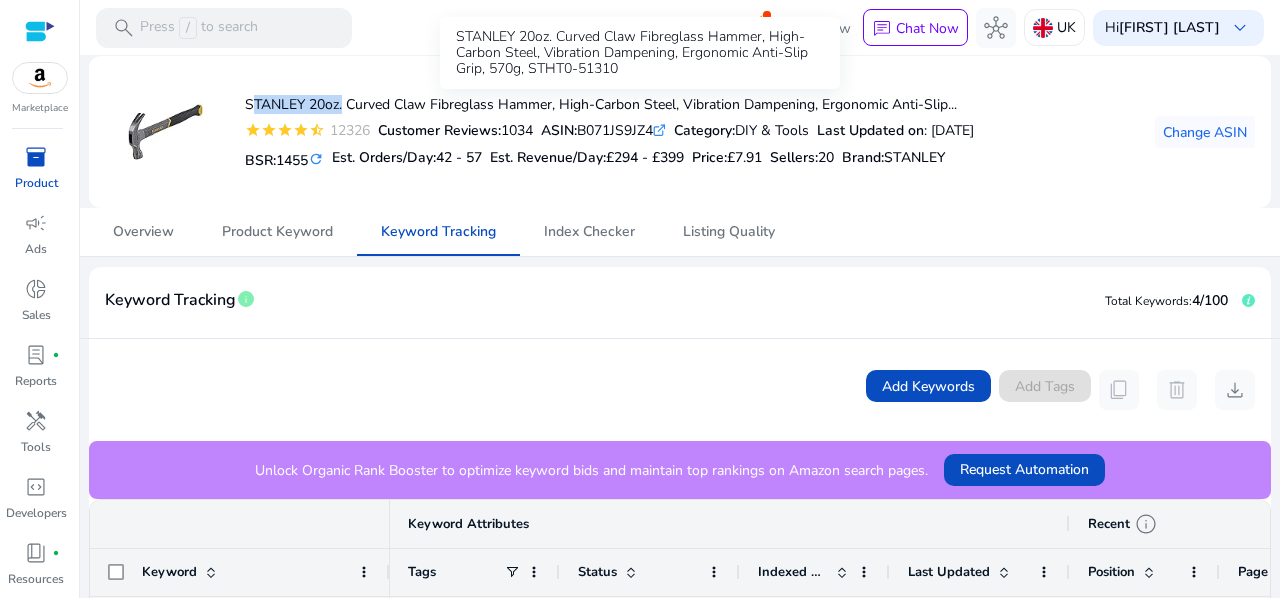 drag, startPoint x: 245, startPoint y: 100, endPoint x: 338, endPoint y: 102, distance: 93.0215 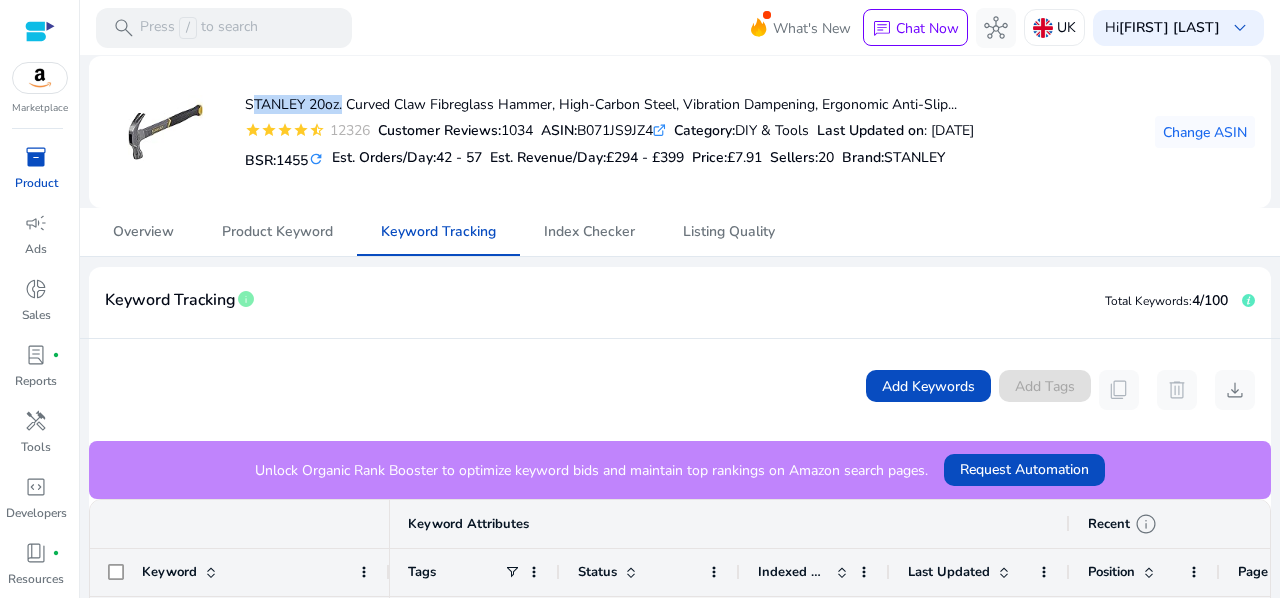 copy on "STANLEY 20oz" 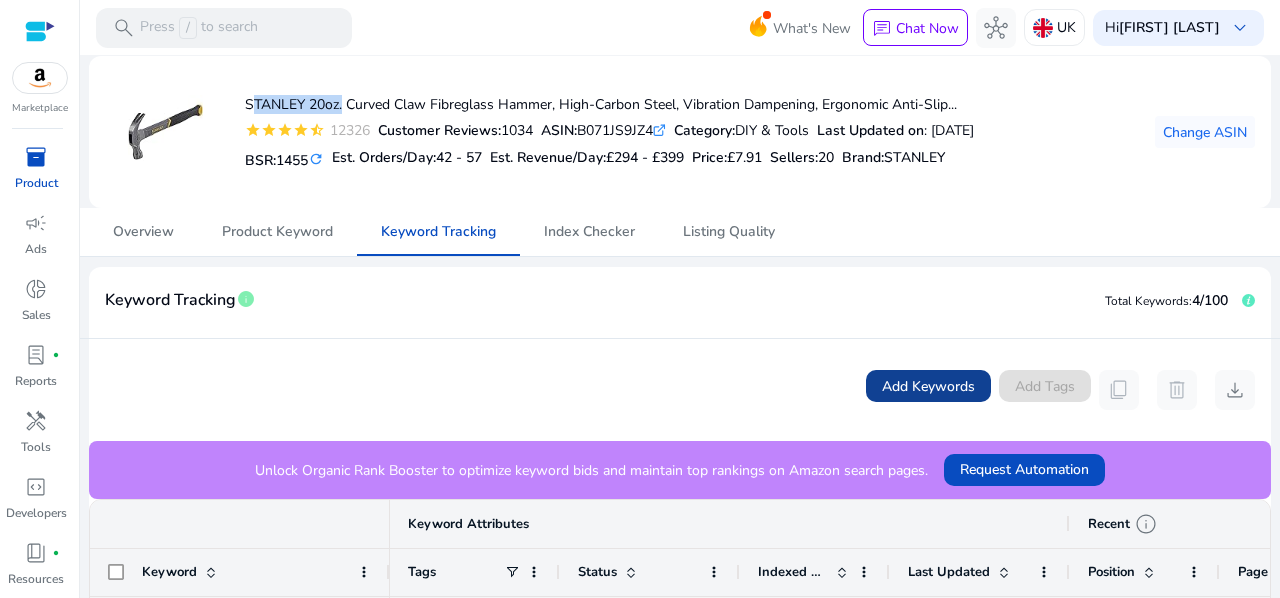 click on "Add Keywords" at bounding box center [928, 386] 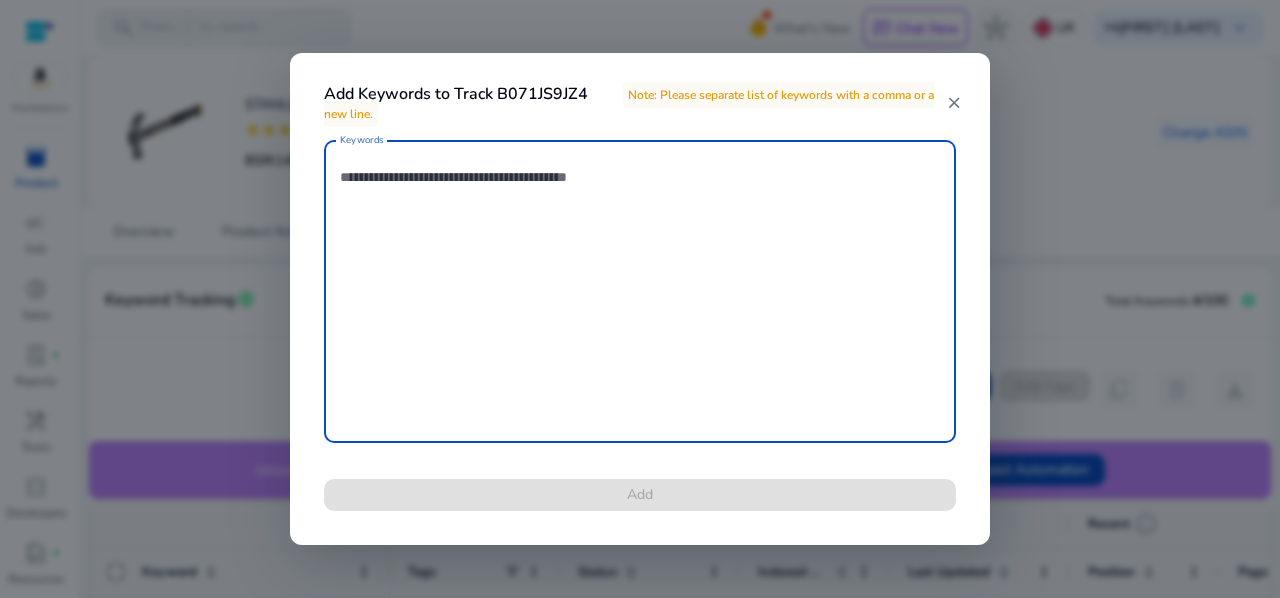 click on "Keywords" at bounding box center [640, 291] 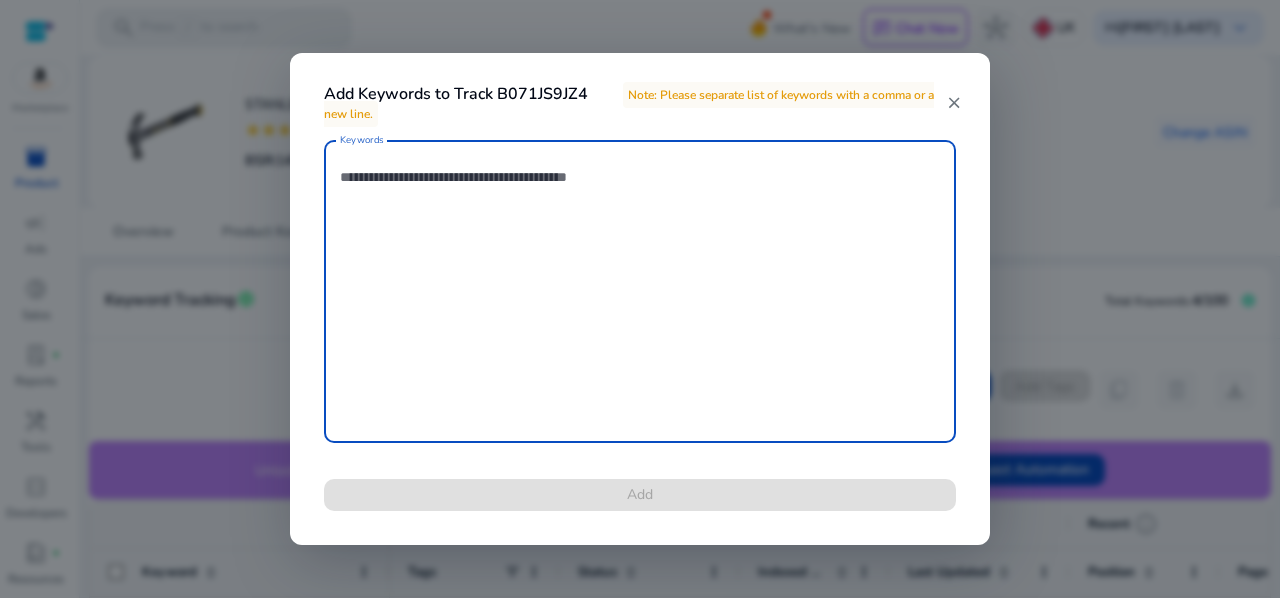paste on "**********" 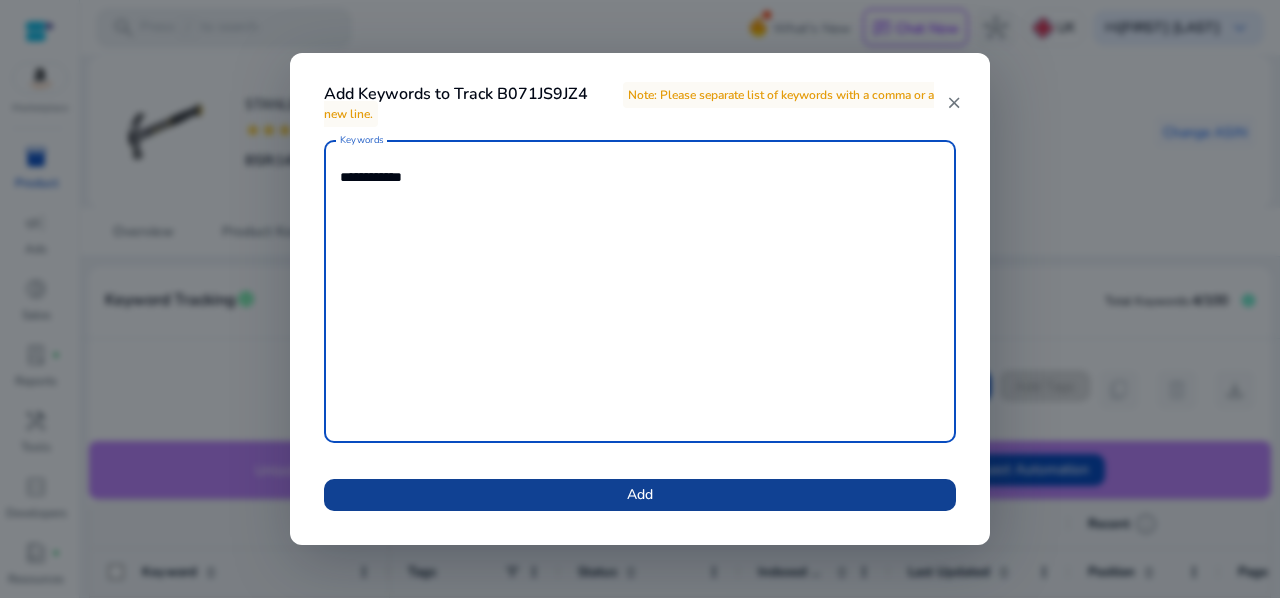 type on "**********" 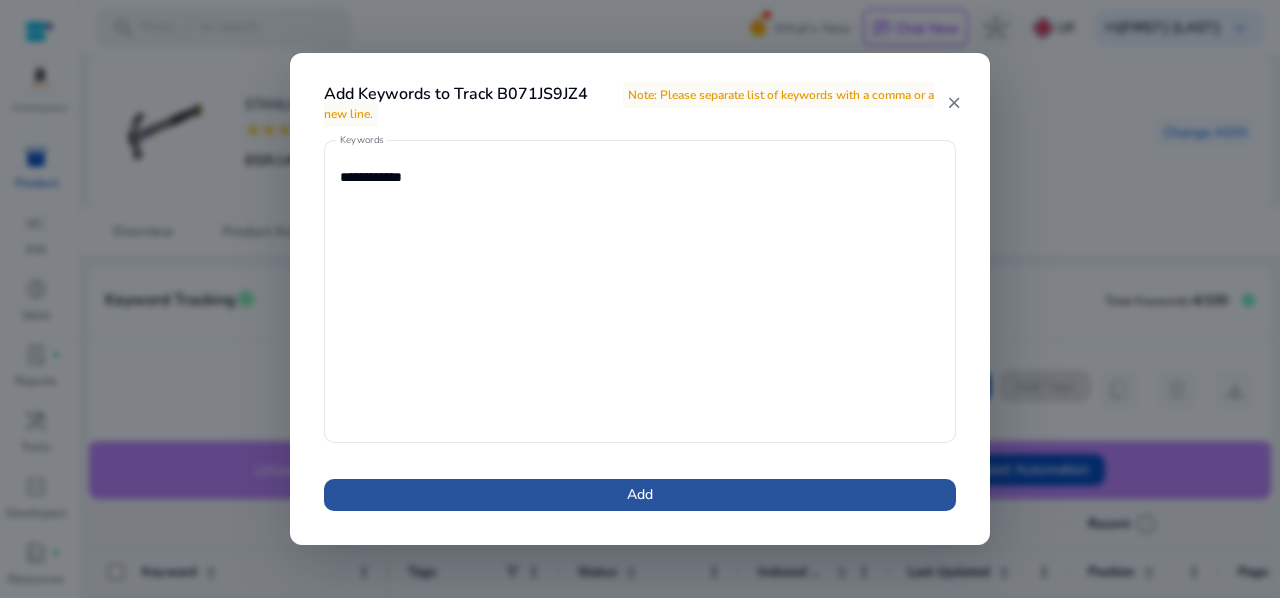 click at bounding box center (640, 495) 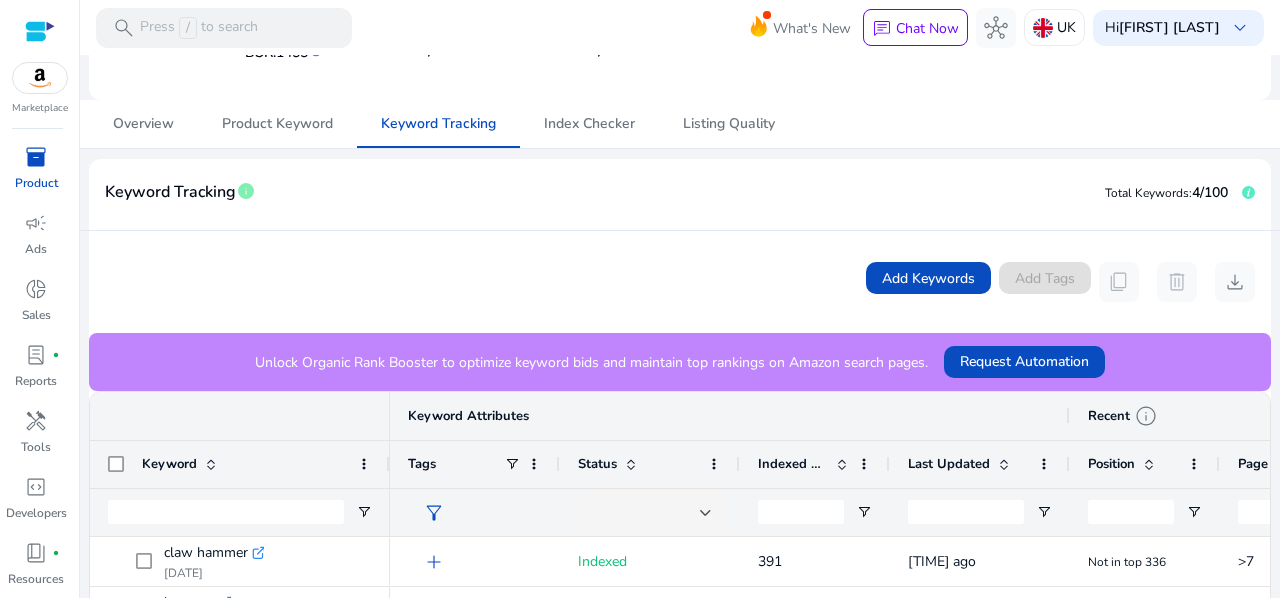 scroll, scrollTop: 0, scrollLeft: 0, axis: both 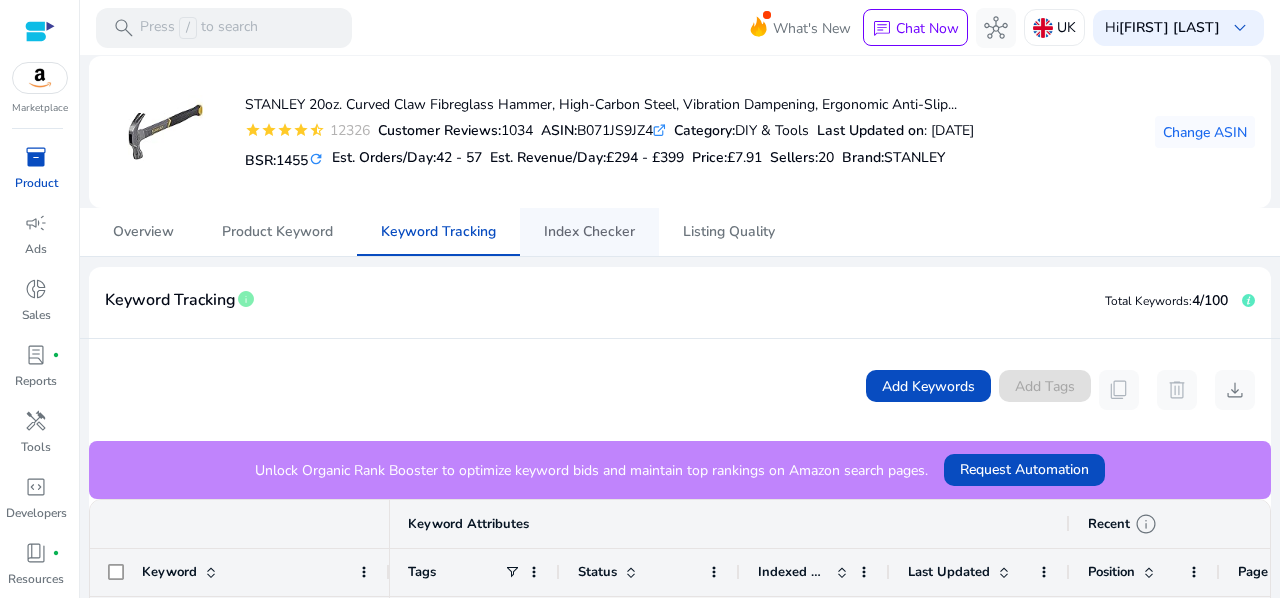 click on "Index Checker" at bounding box center [589, 232] 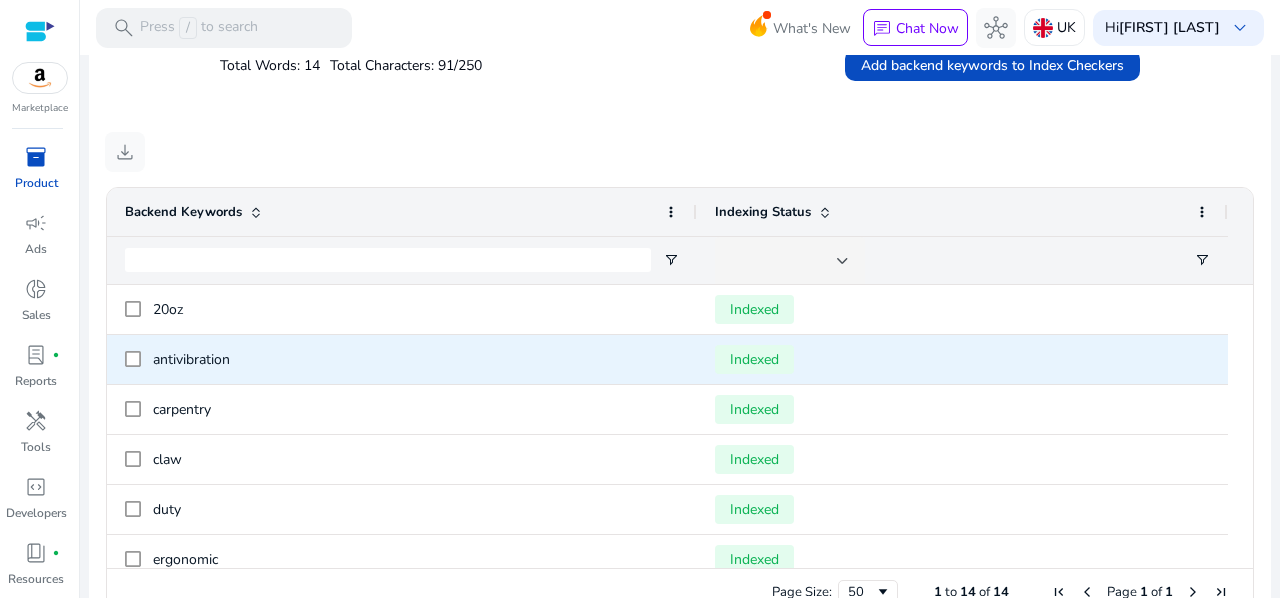 scroll, scrollTop: 737, scrollLeft: 0, axis: vertical 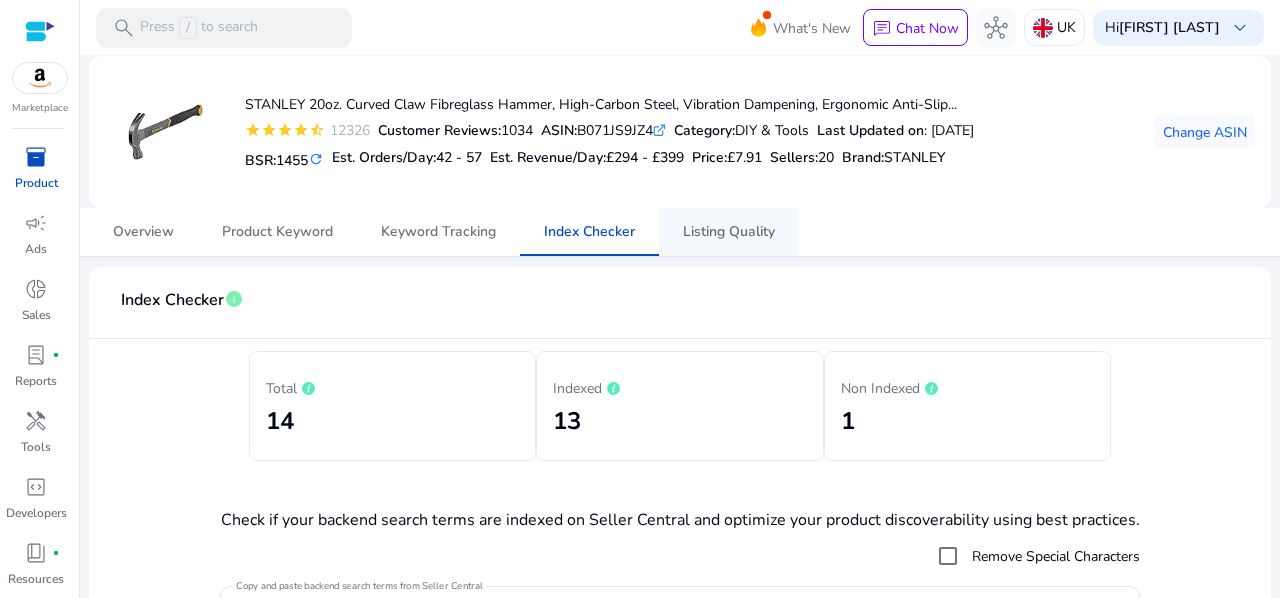 click on "Listing Quality" at bounding box center (729, 232) 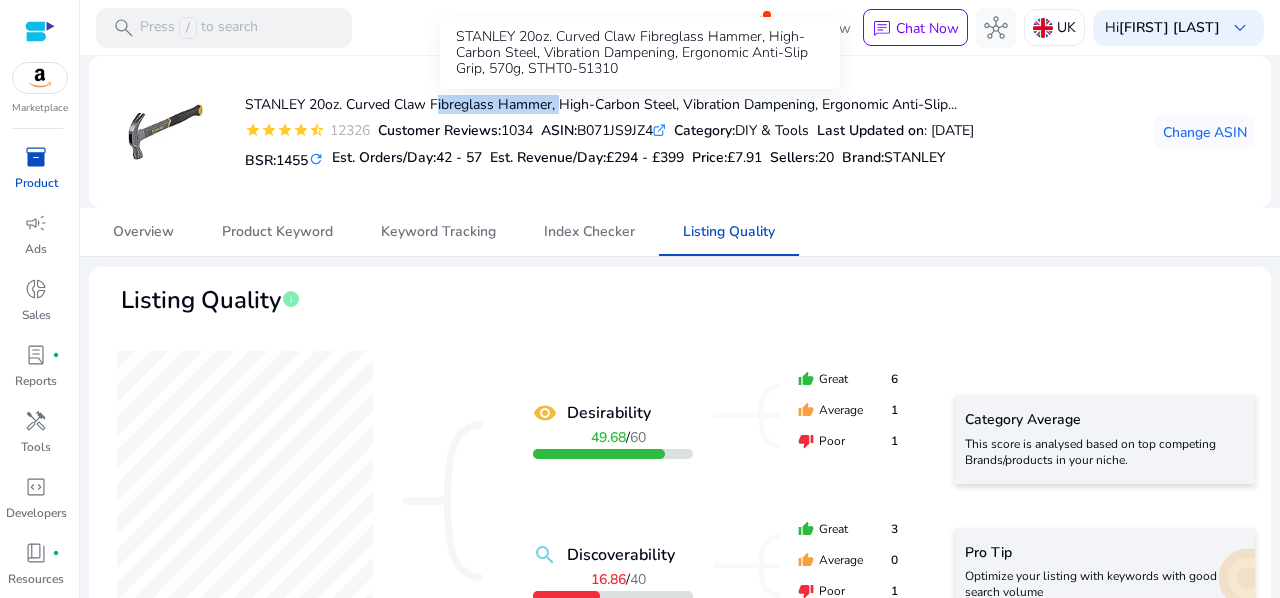 drag, startPoint x: 556, startPoint y: 105, endPoint x: 432, endPoint y: 101, distance: 124.0645 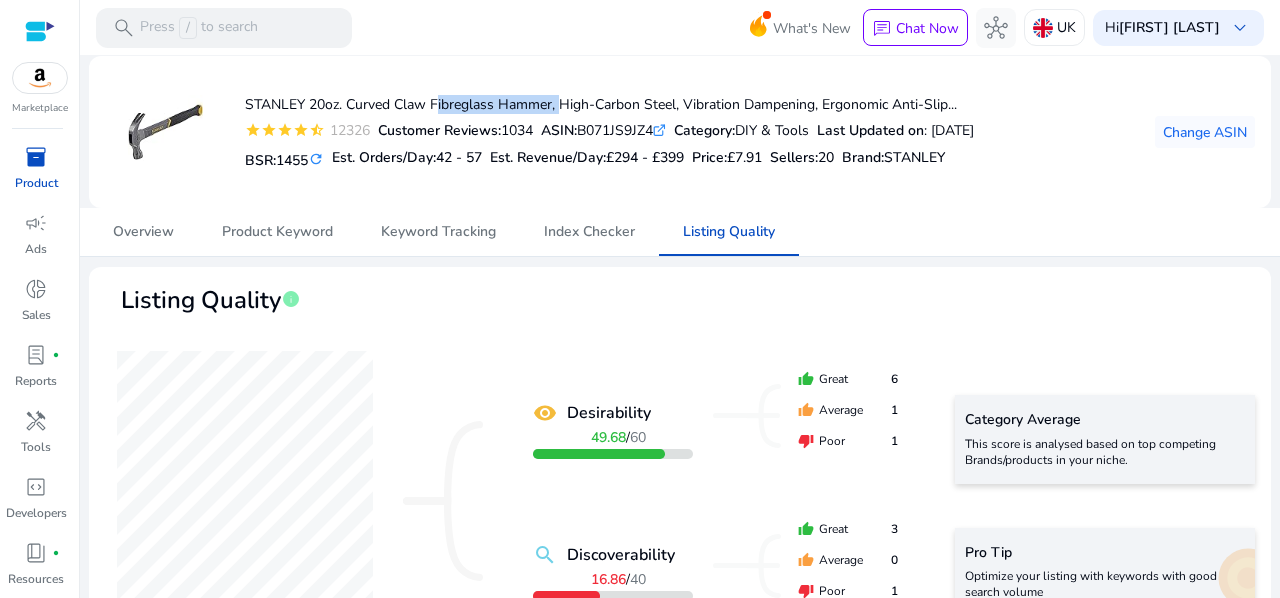 copy on "Fibreglass Hammer," 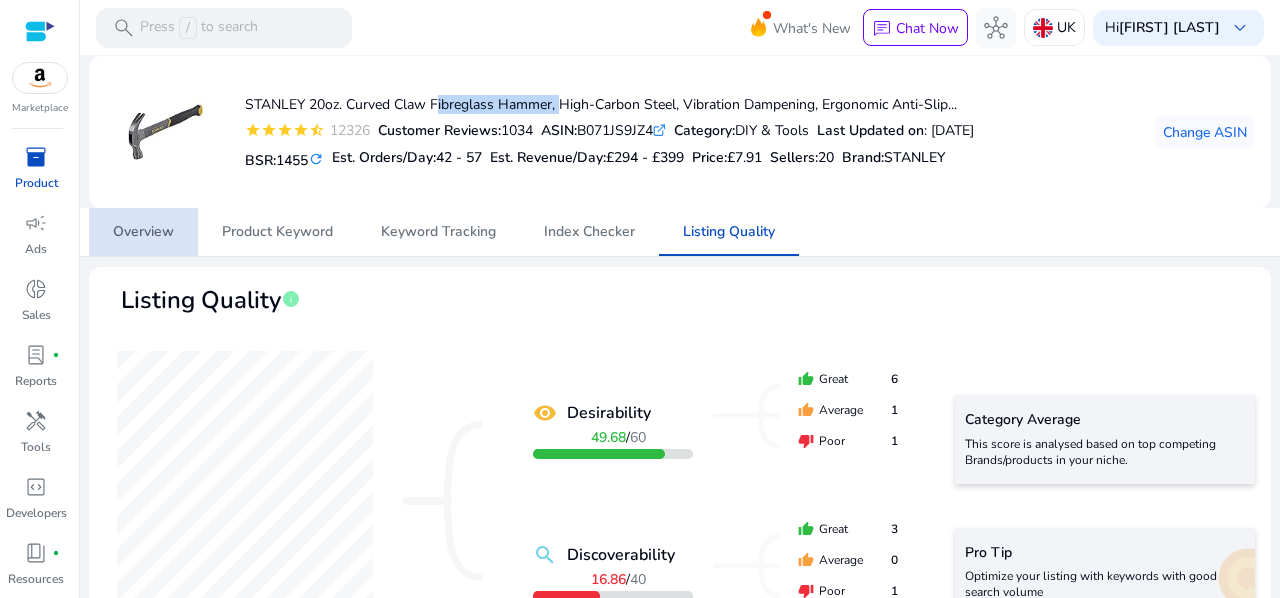 click on "Overview" at bounding box center (143, 232) 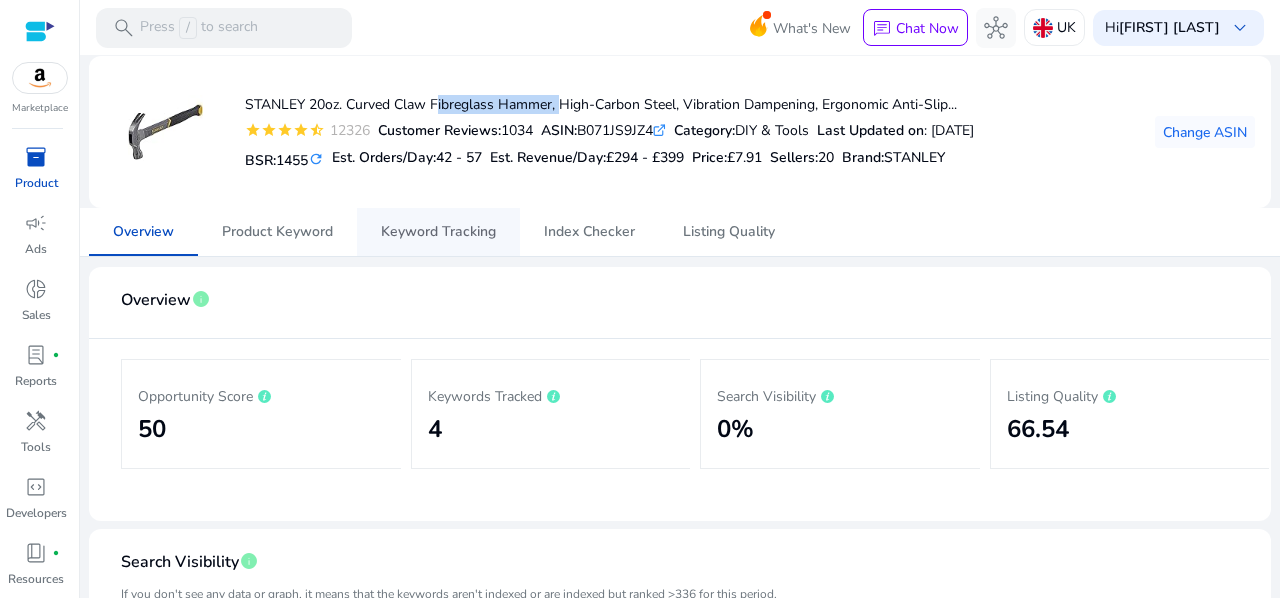 click on "Keyword Tracking" at bounding box center (438, 232) 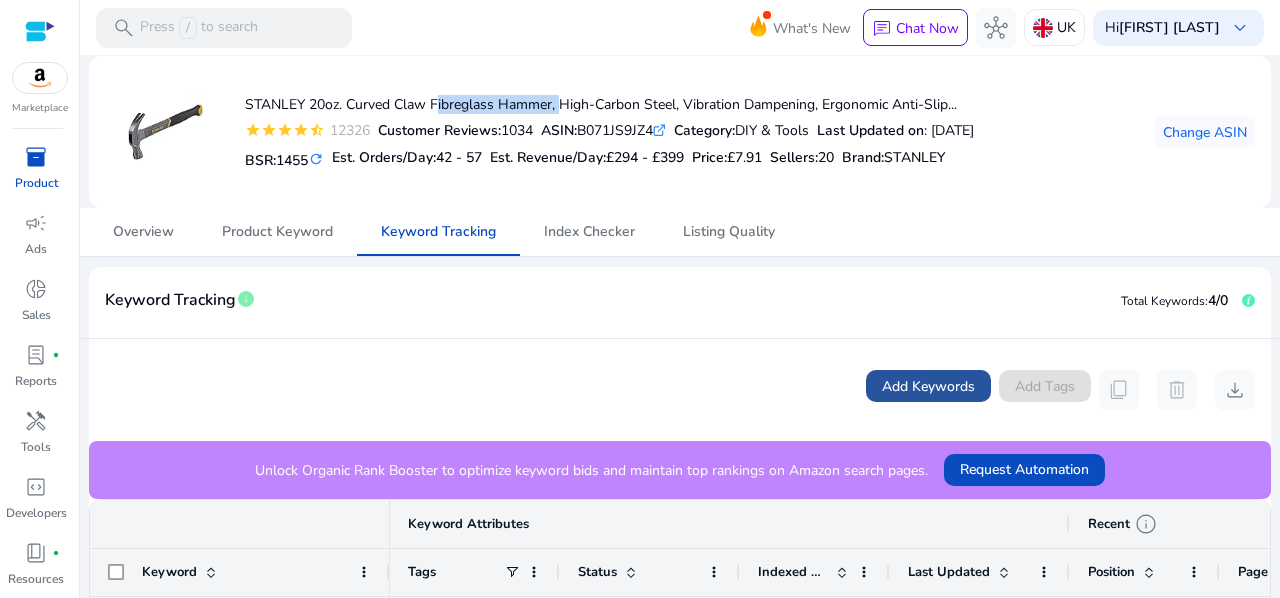 click on "Add Keywords" at bounding box center (928, 386) 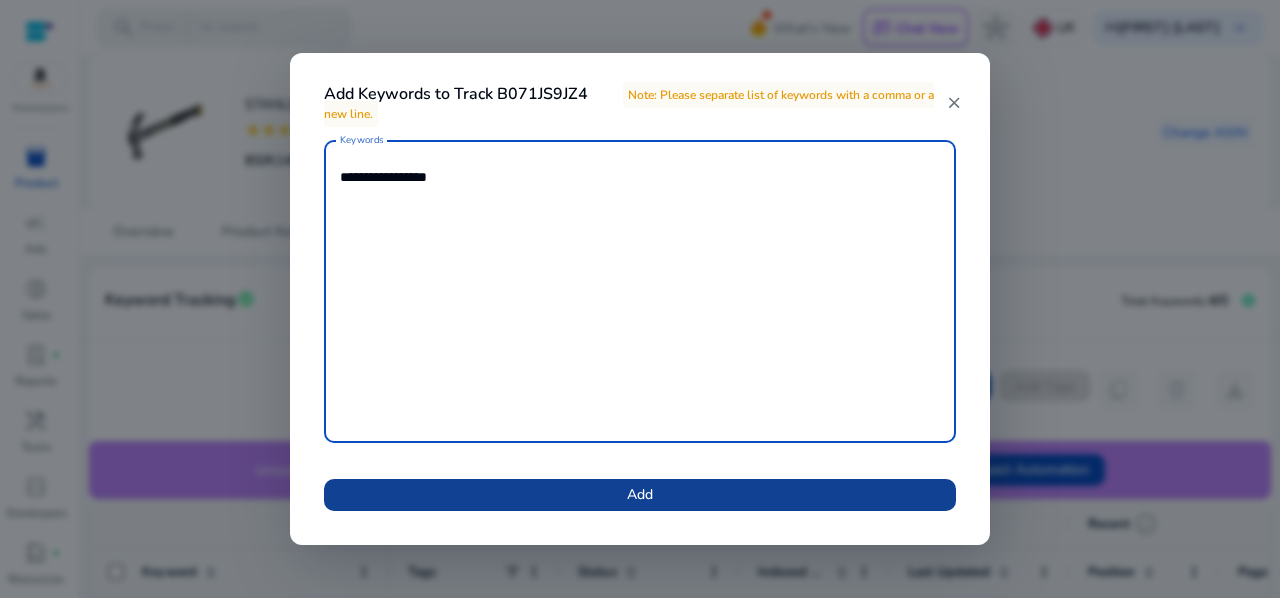 type on "**********" 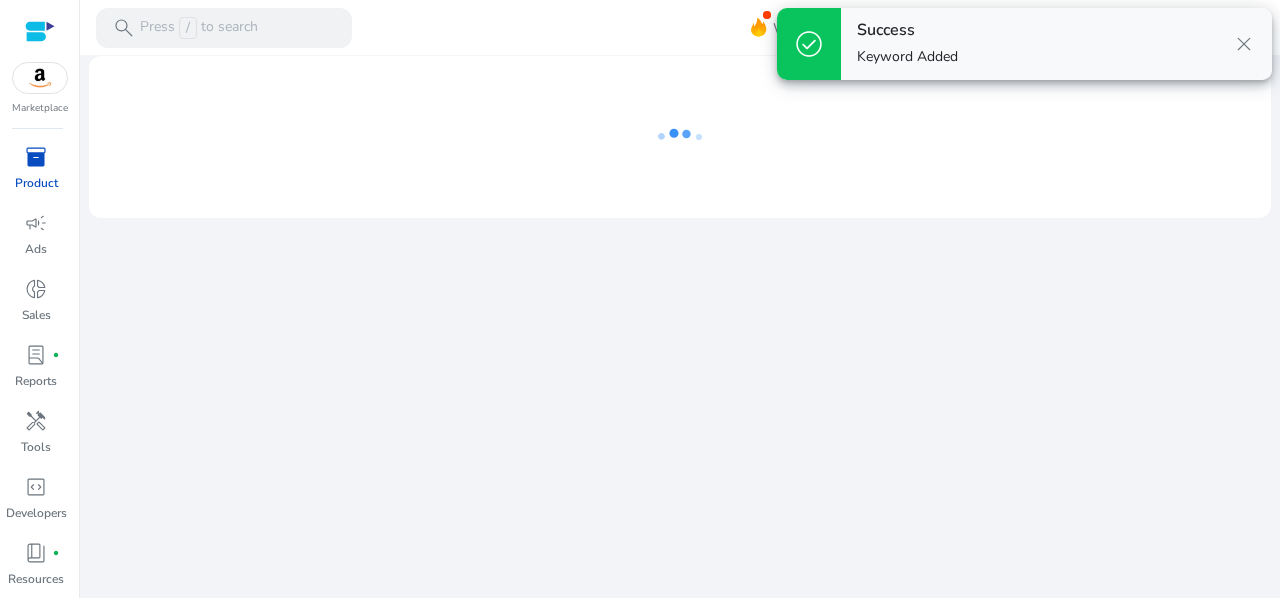 click on "We are getting things ready for you..." 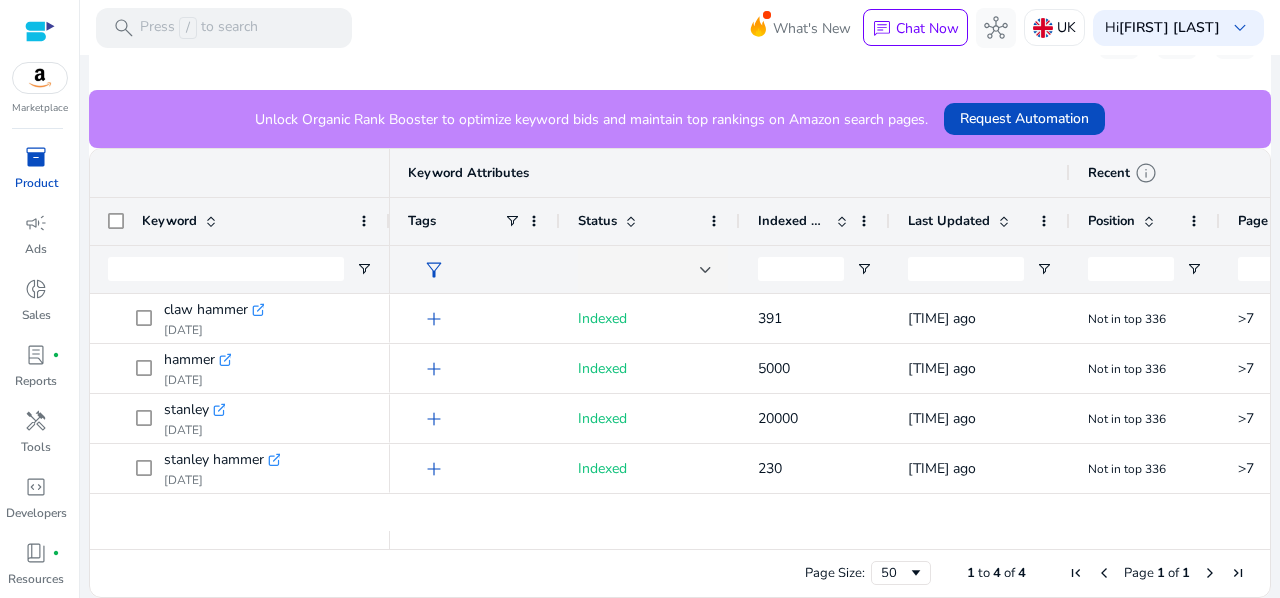 scroll, scrollTop: 0, scrollLeft: 0, axis: both 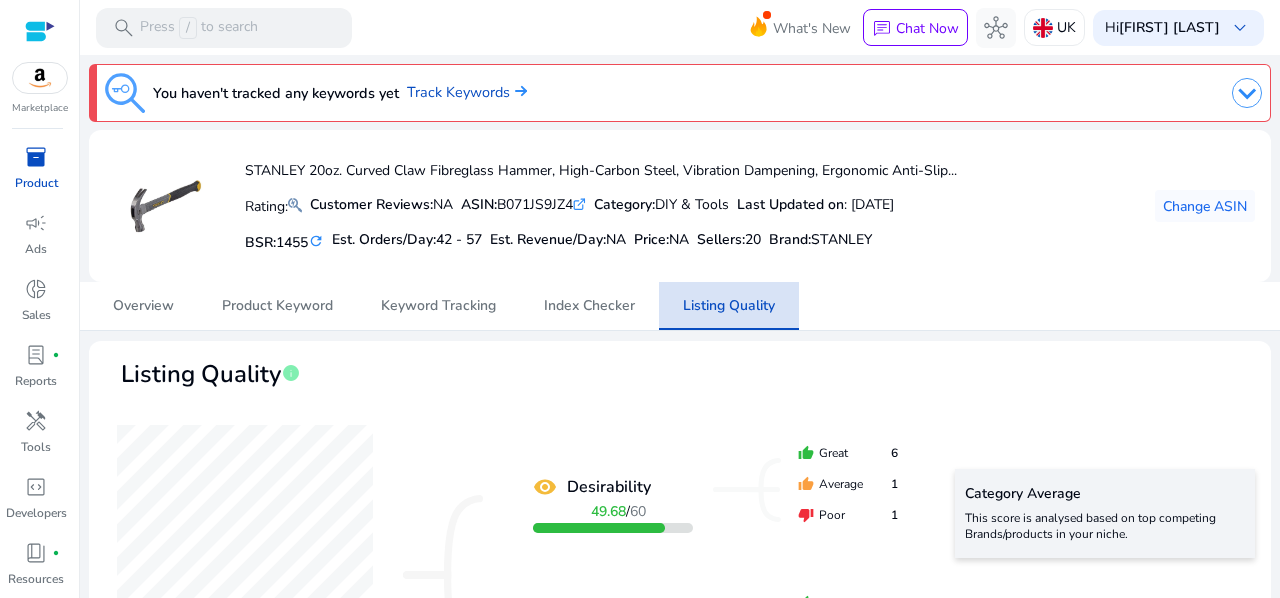 click on "Listing Quality" at bounding box center [729, 306] 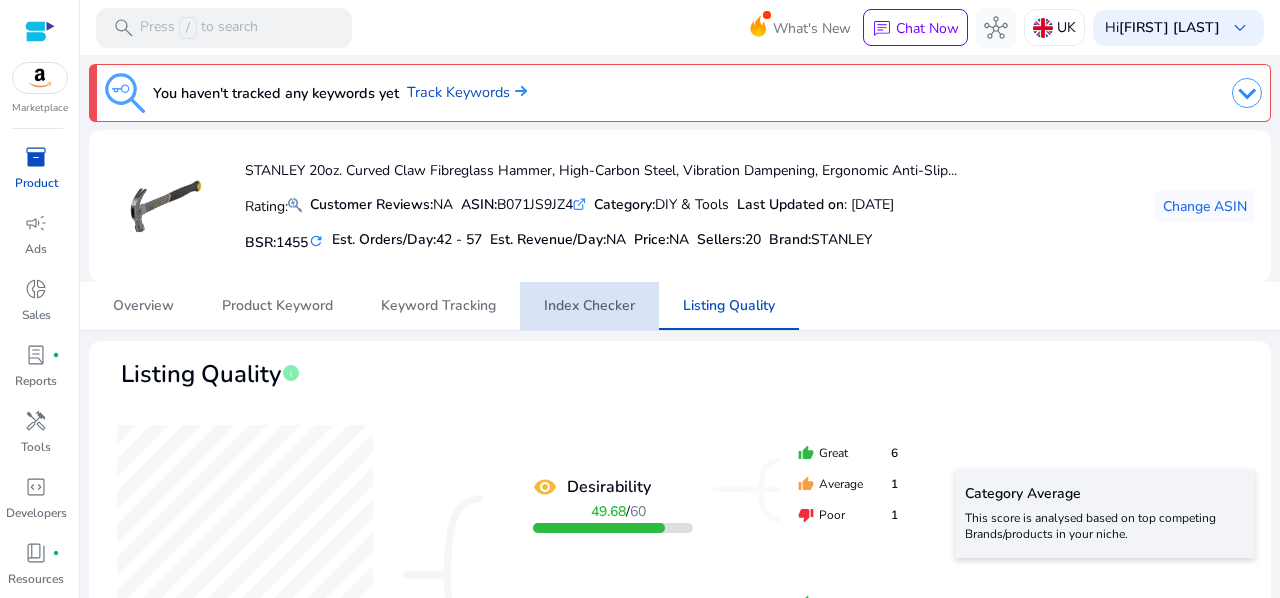 click on "Index Checker" at bounding box center (589, 306) 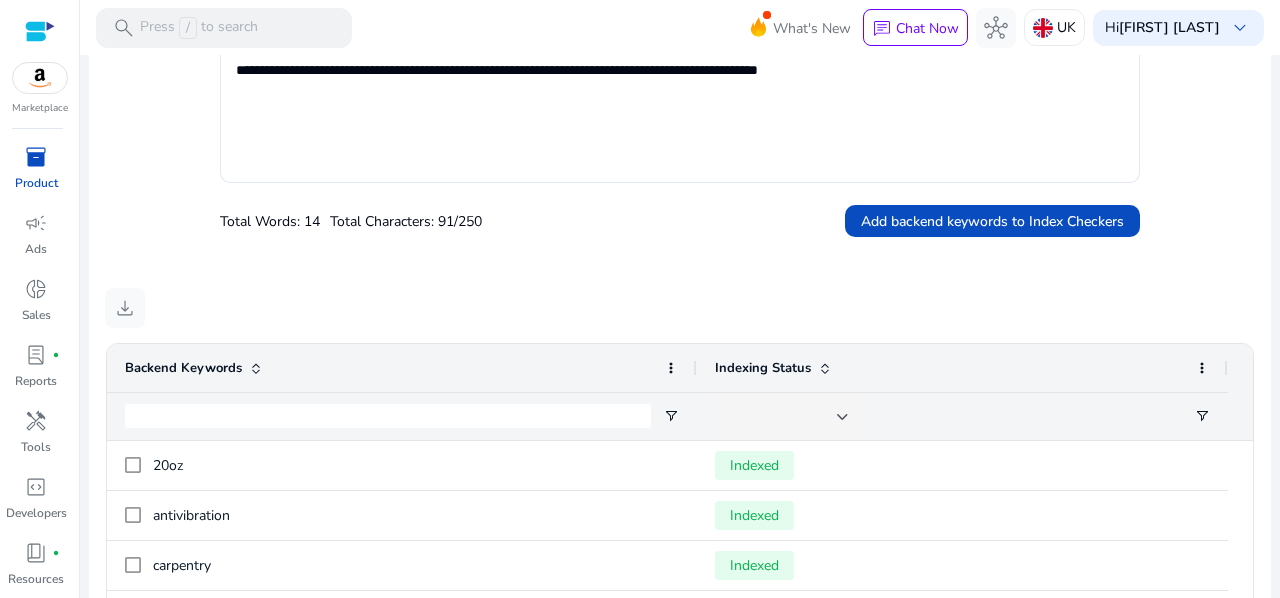 scroll, scrollTop: 811, scrollLeft: 0, axis: vertical 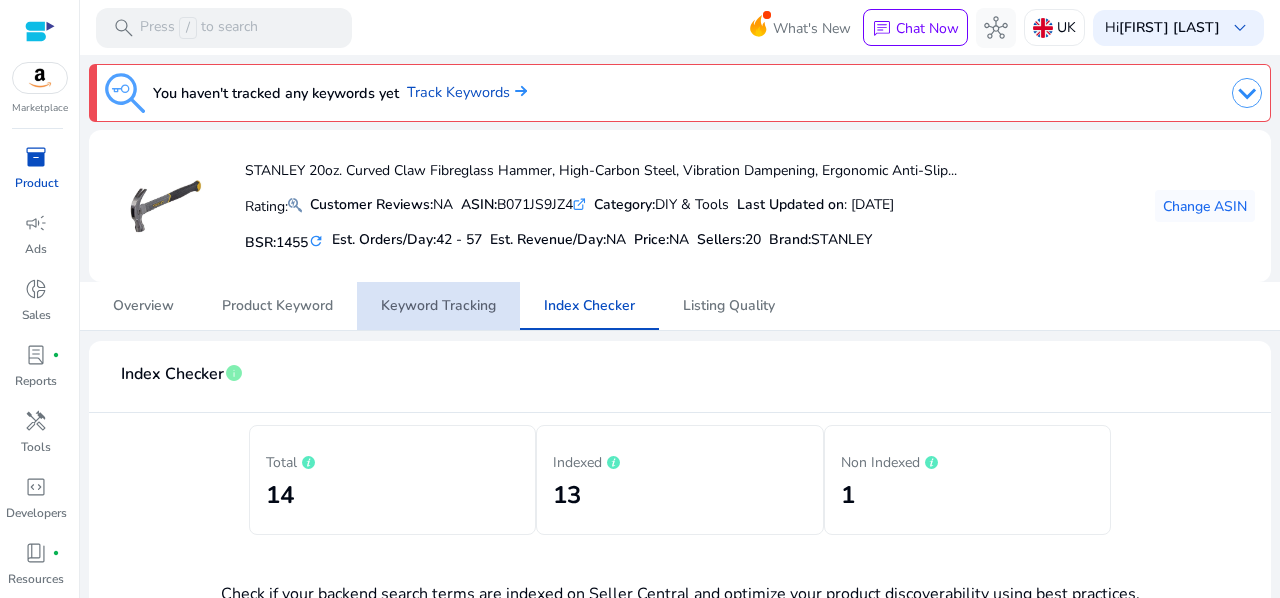 click on "Keyword Tracking" at bounding box center (438, 306) 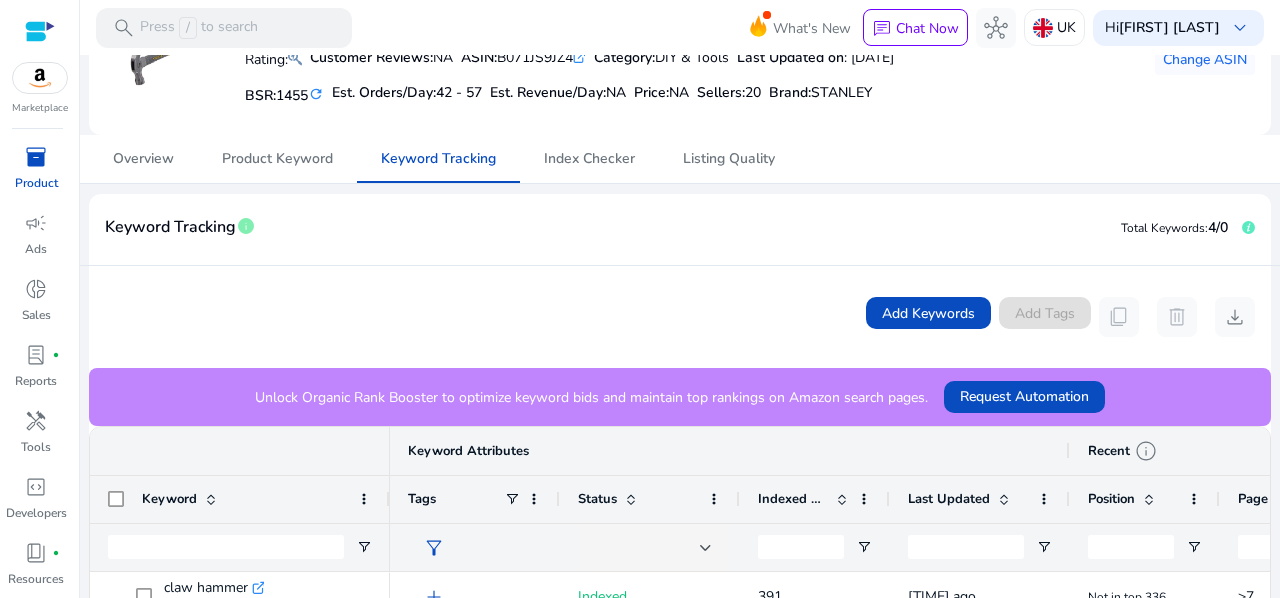 scroll, scrollTop: 0, scrollLeft: 0, axis: both 